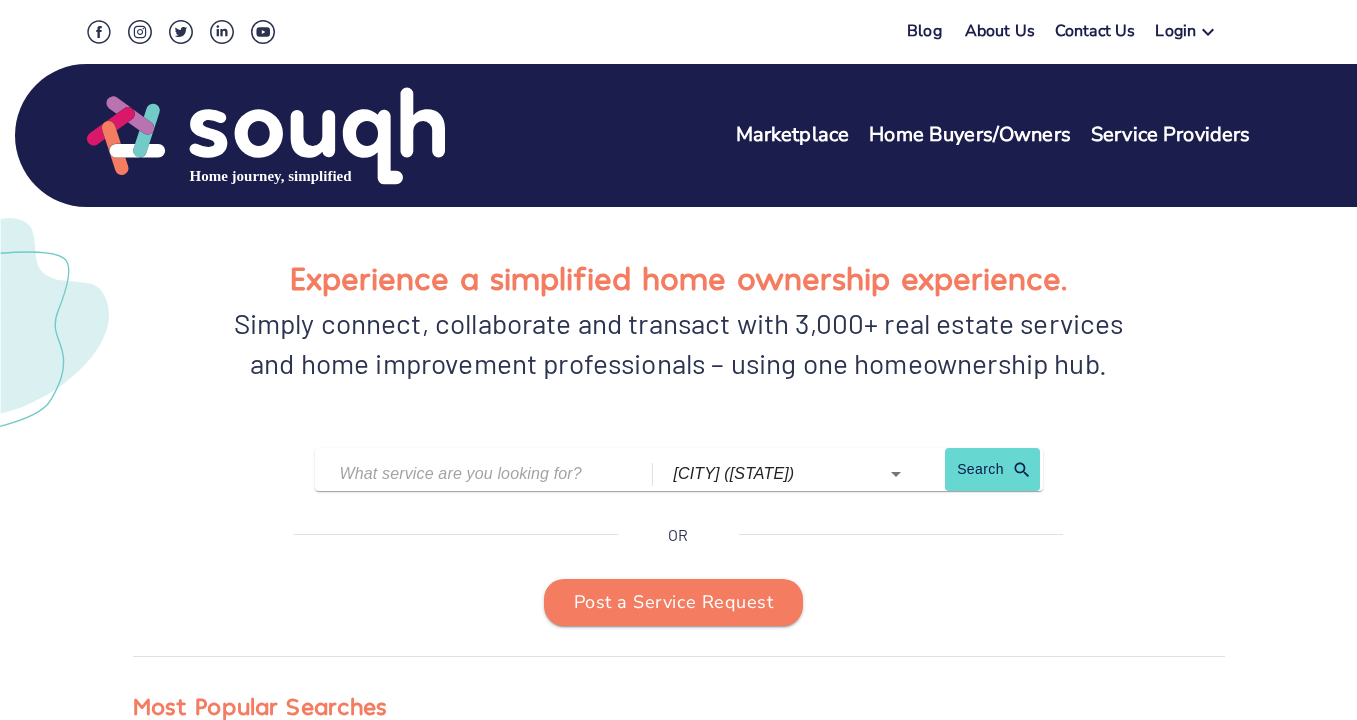 scroll, scrollTop: 0, scrollLeft: 0, axis: both 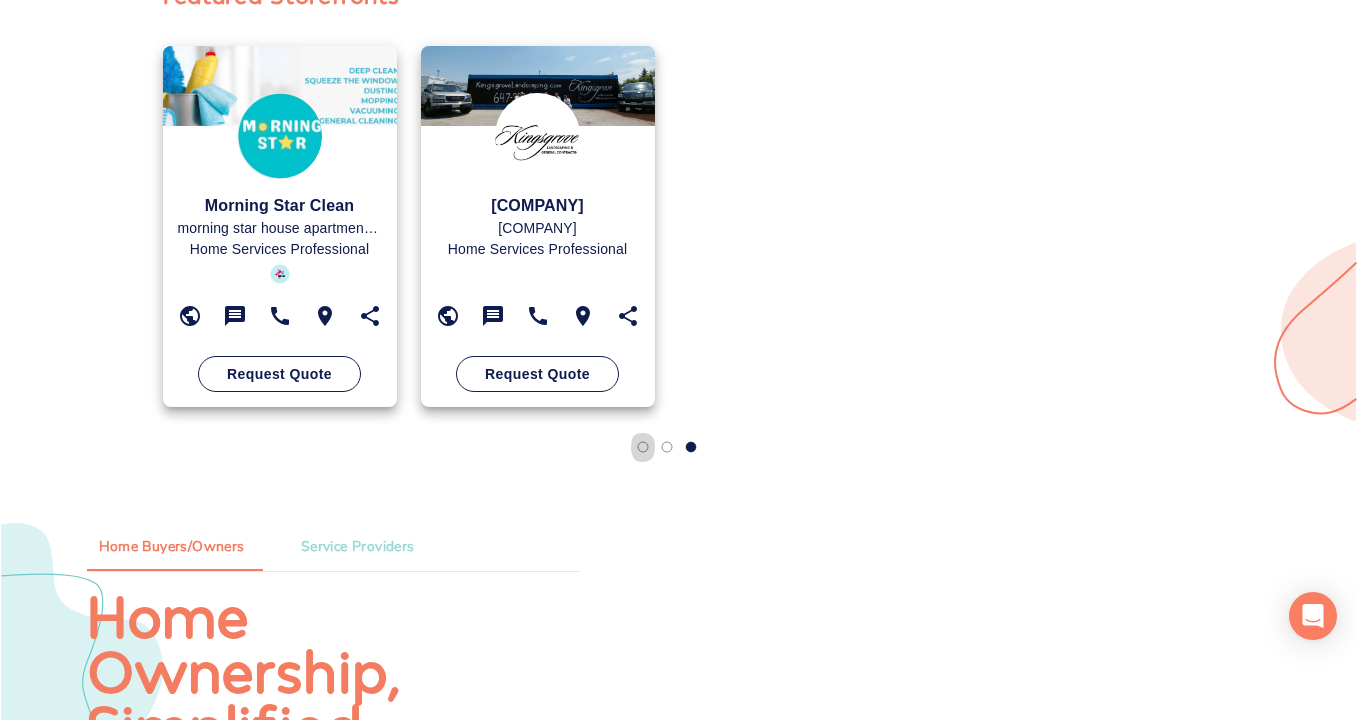 click 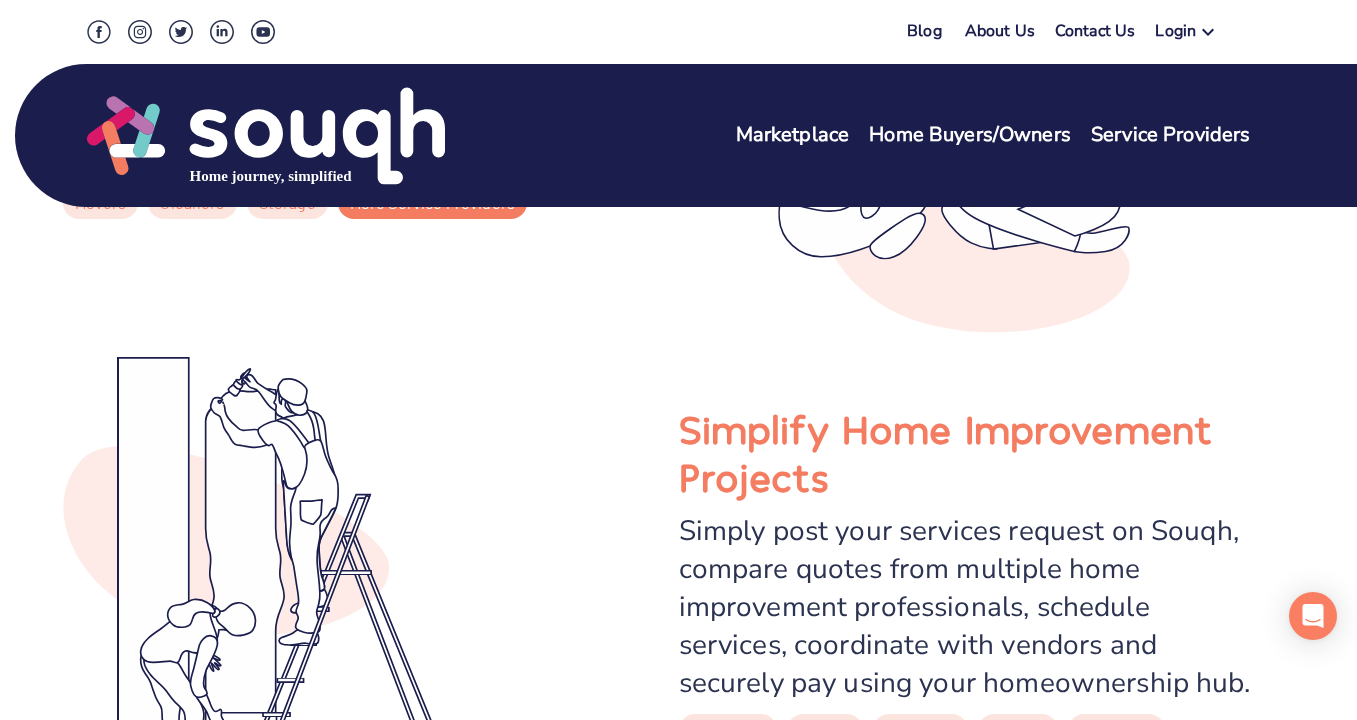 scroll, scrollTop: 4169, scrollLeft: 0, axis: vertical 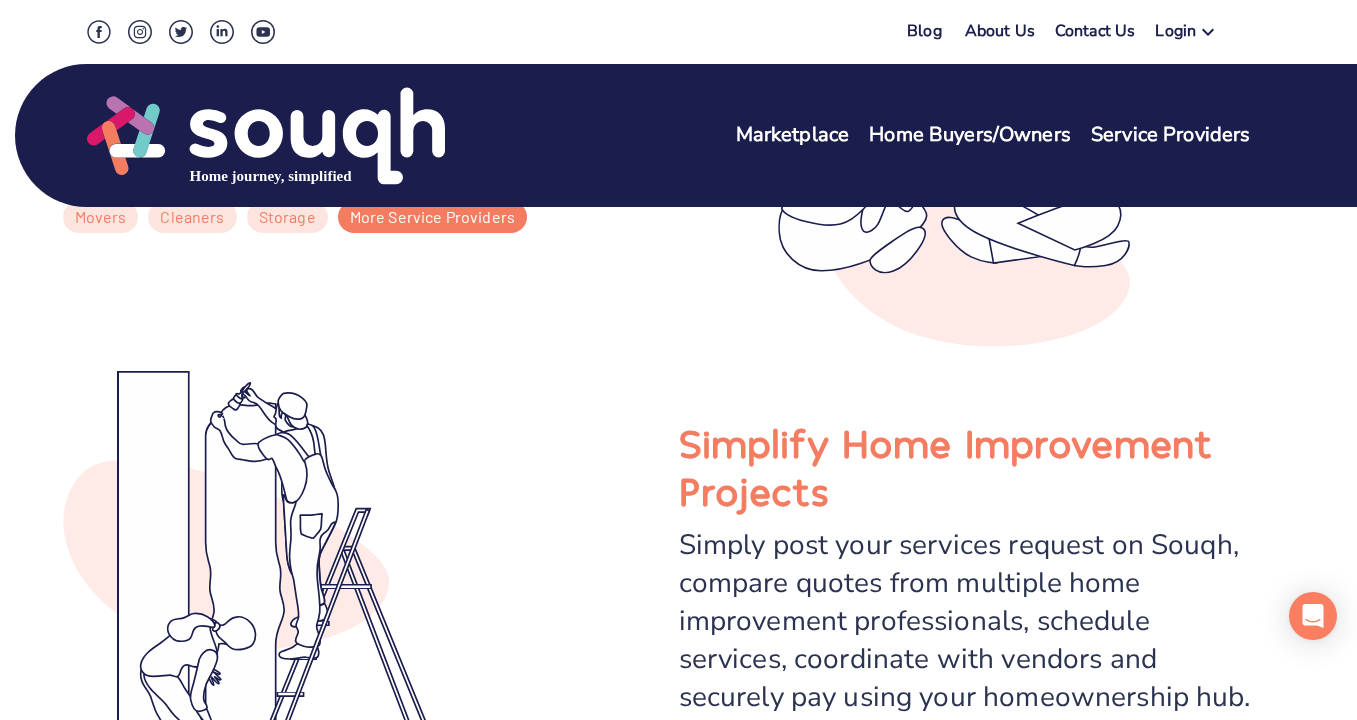 click on "Home Buyers/Owners" at bounding box center (970, 135) 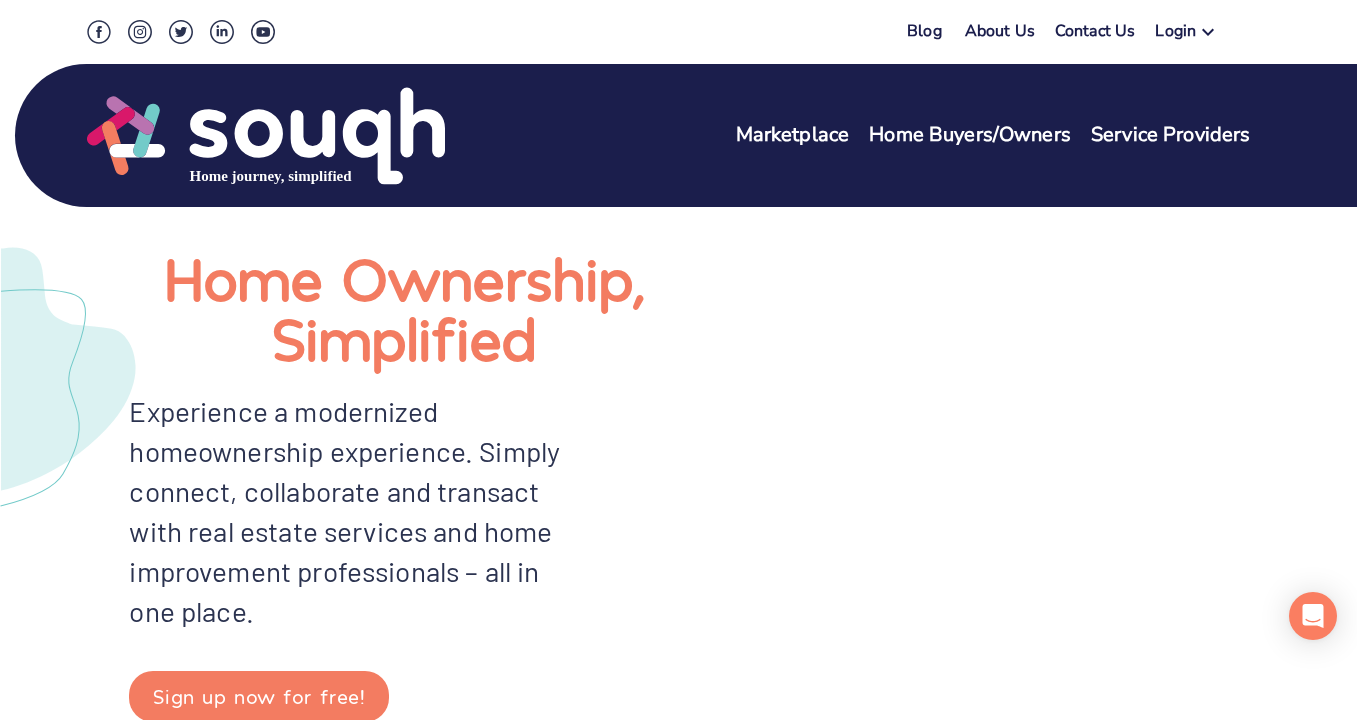 click on "Service Providers" at bounding box center [1171, 135] 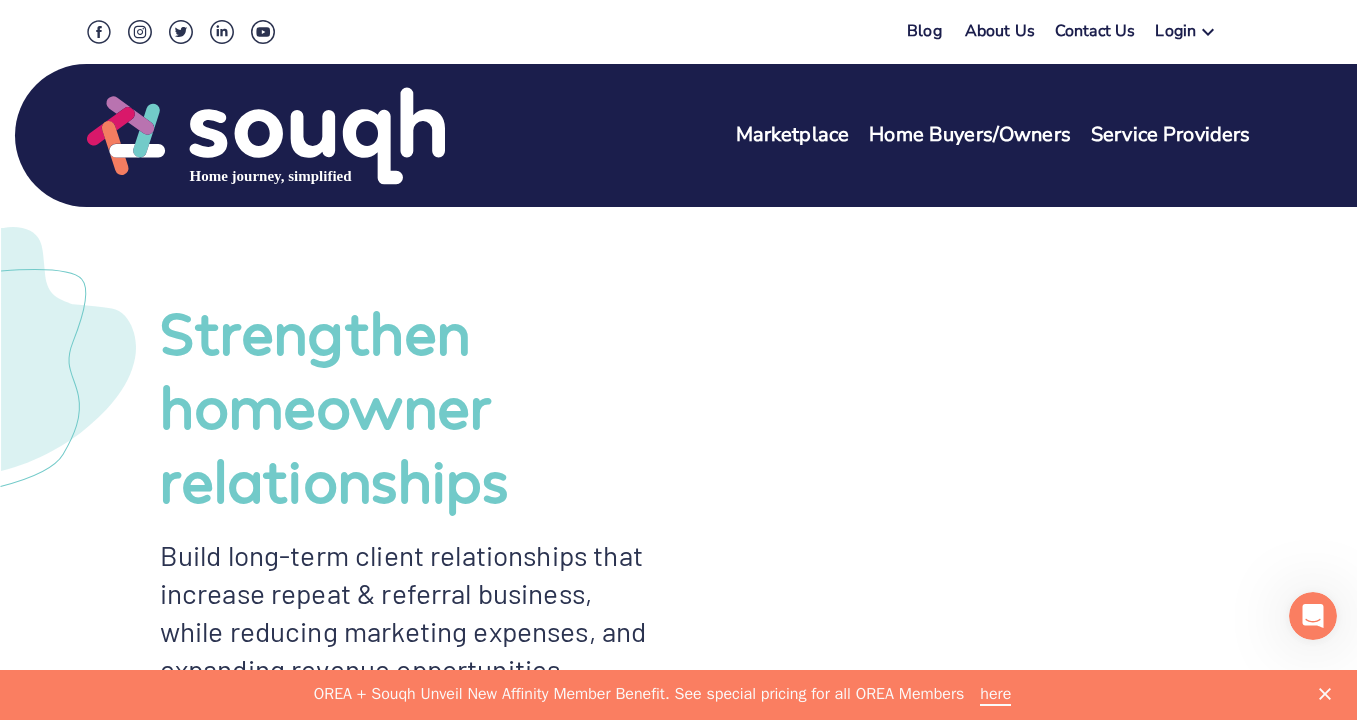 scroll, scrollTop: 0, scrollLeft: 0, axis: both 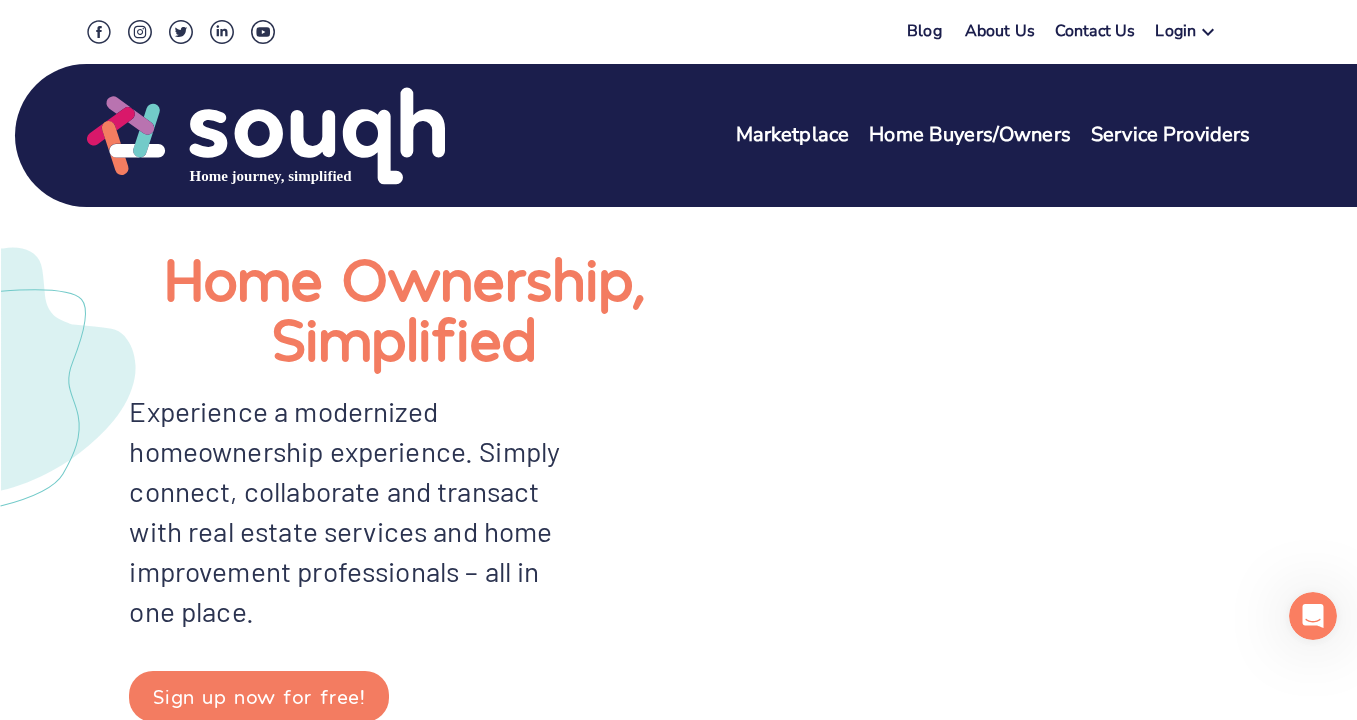 click on "About Us" at bounding box center [1000, 34] 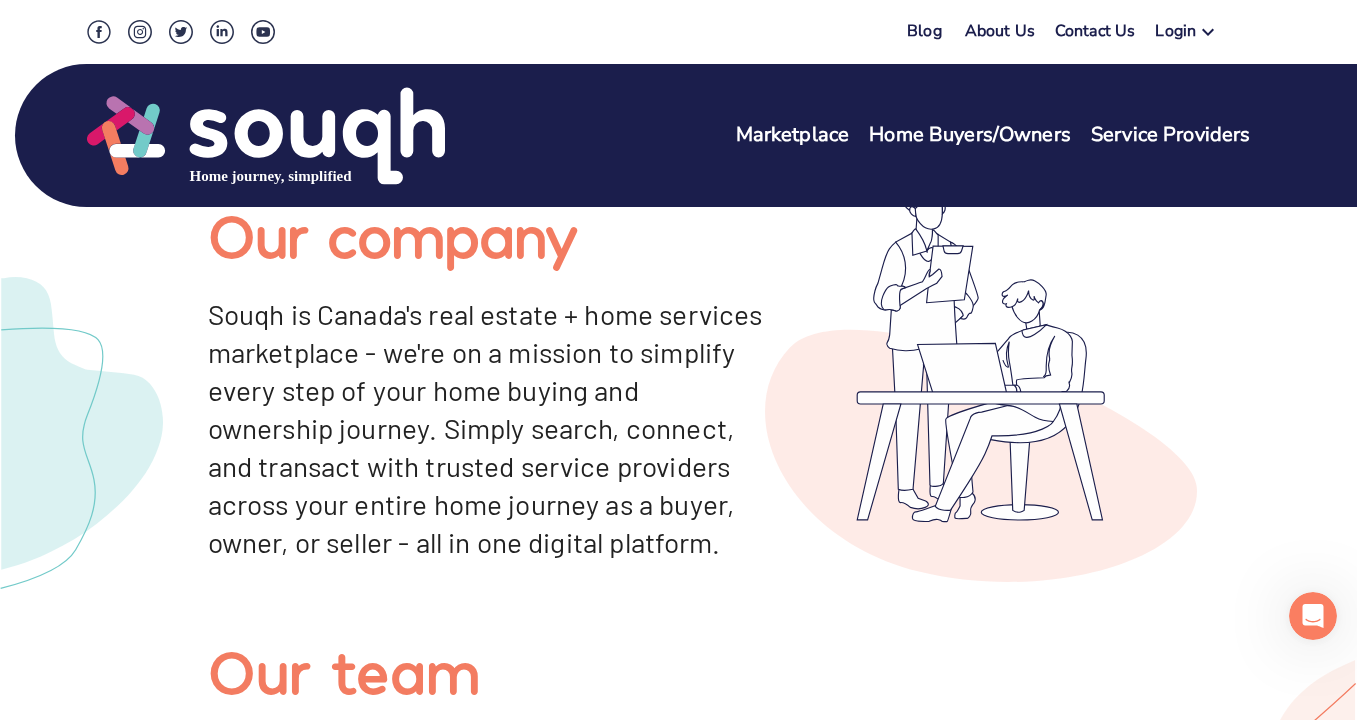 scroll, scrollTop: 0, scrollLeft: 0, axis: both 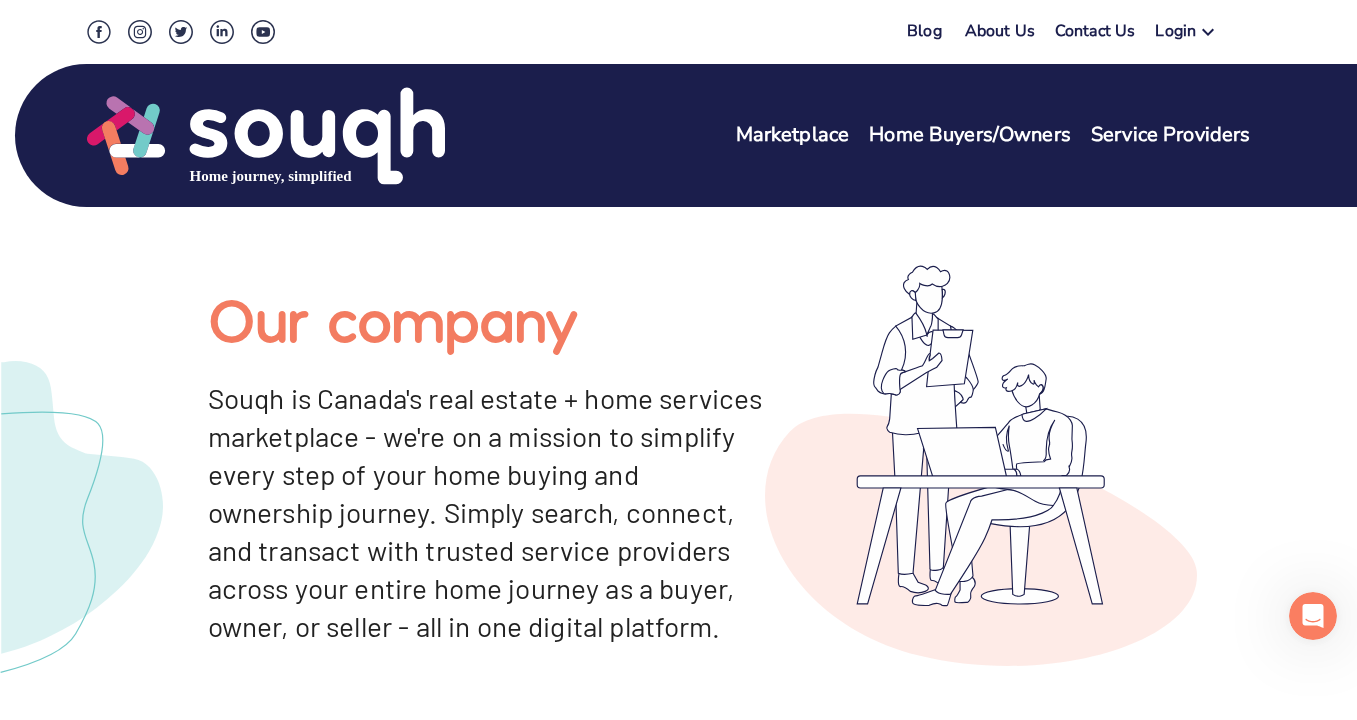 click at bounding box center [266, 136] 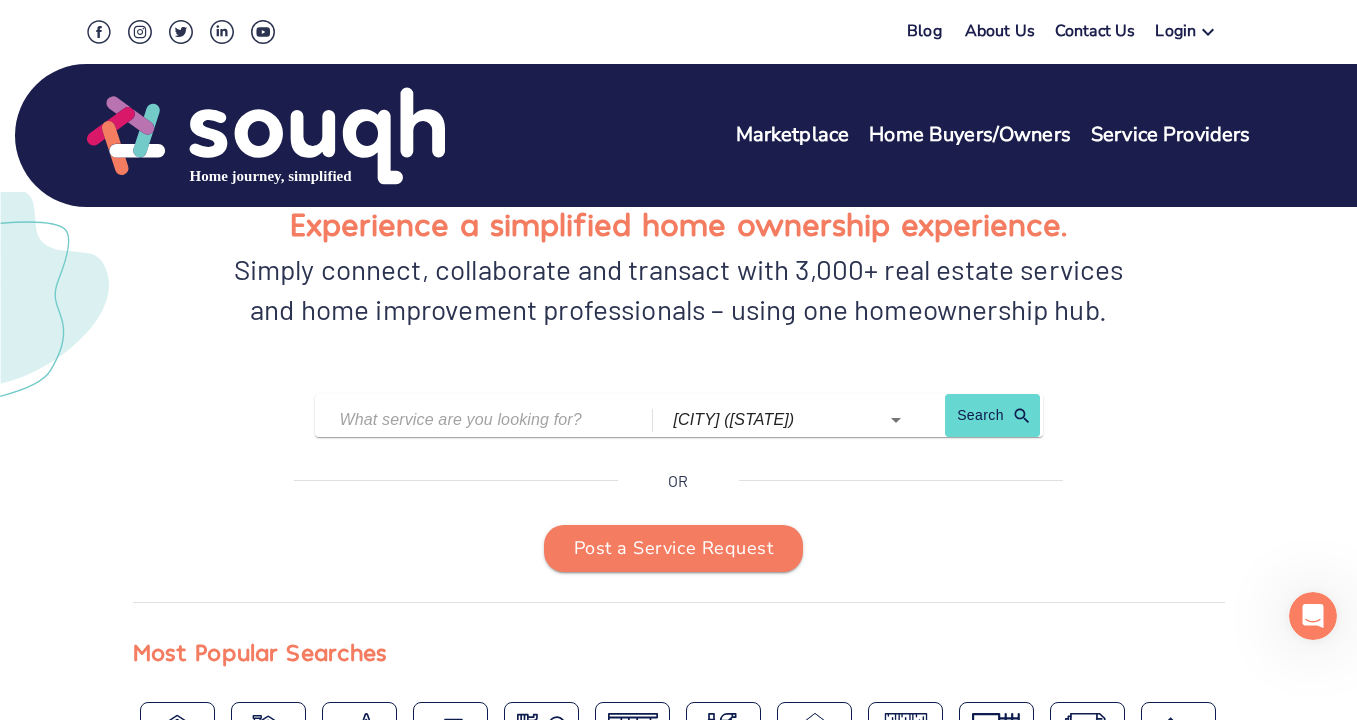scroll, scrollTop: 0, scrollLeft: 0, axis: both 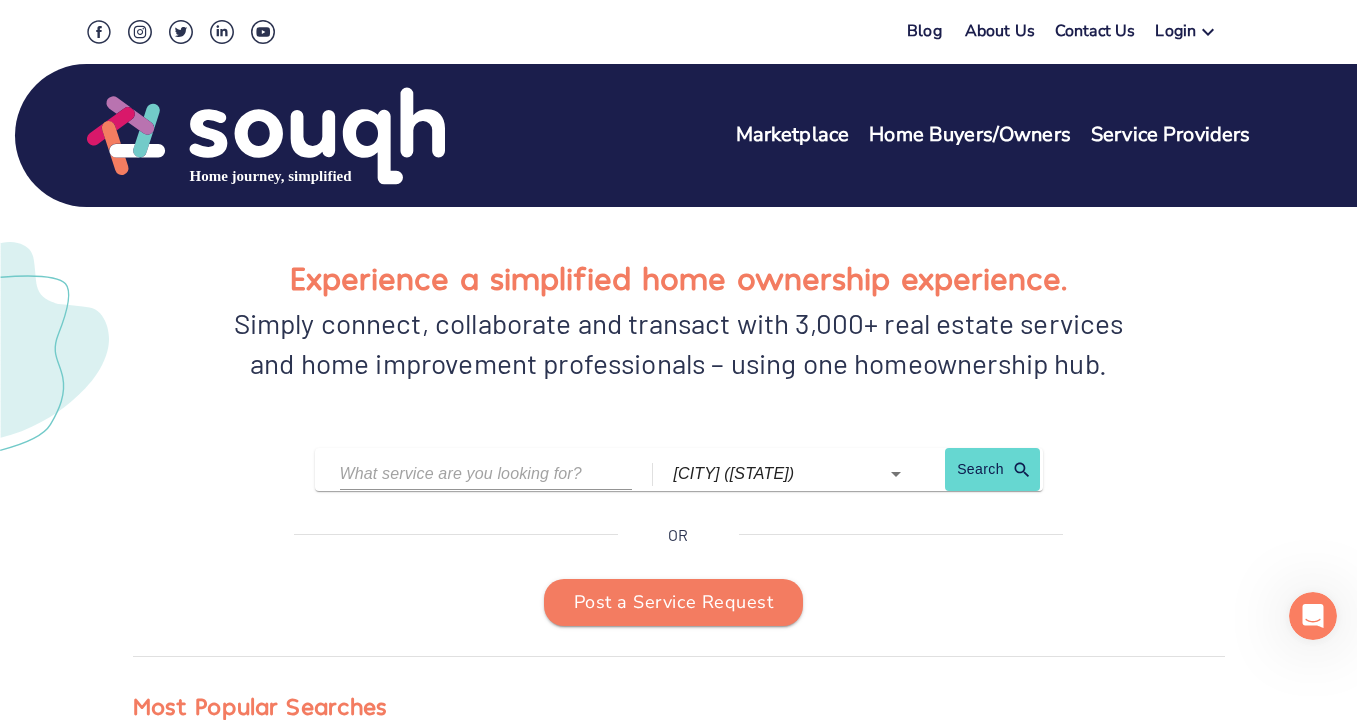 click at bounding box center [471, 473] 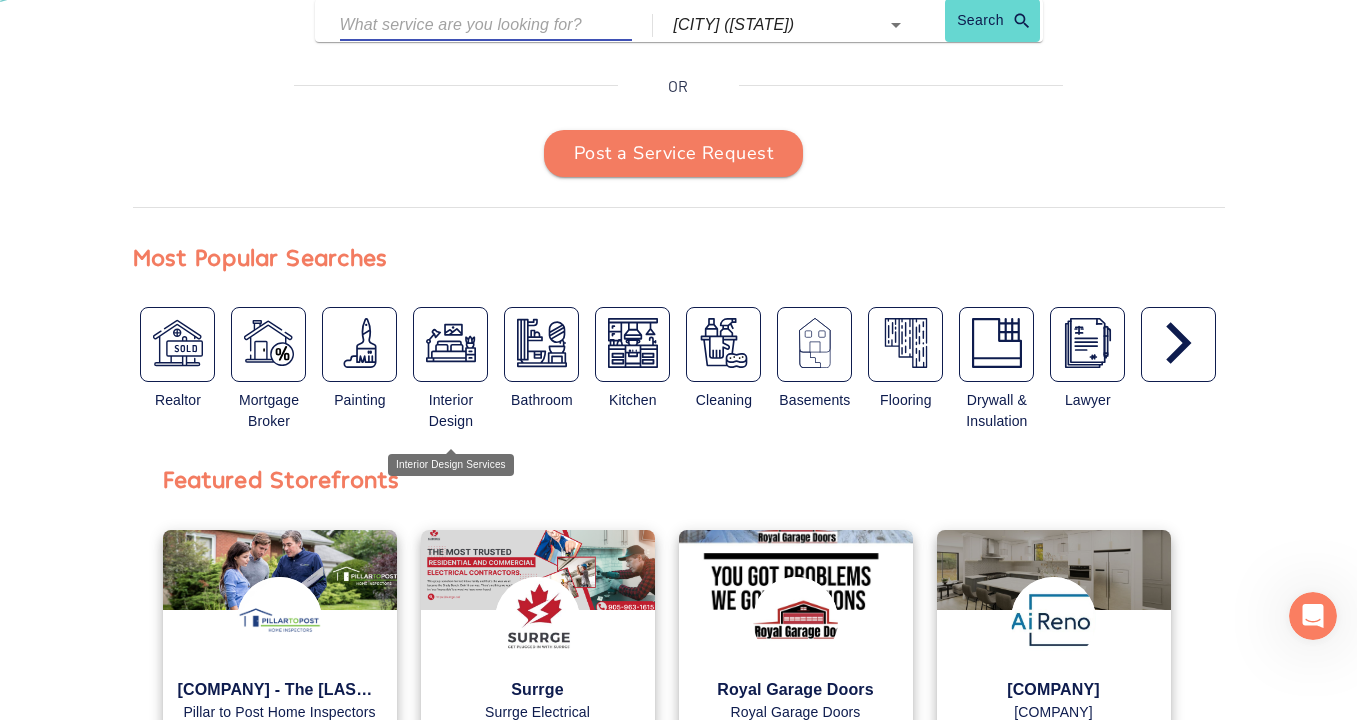 scroll, scrollTop: 465, scrollLeft: 0, axis: vertical 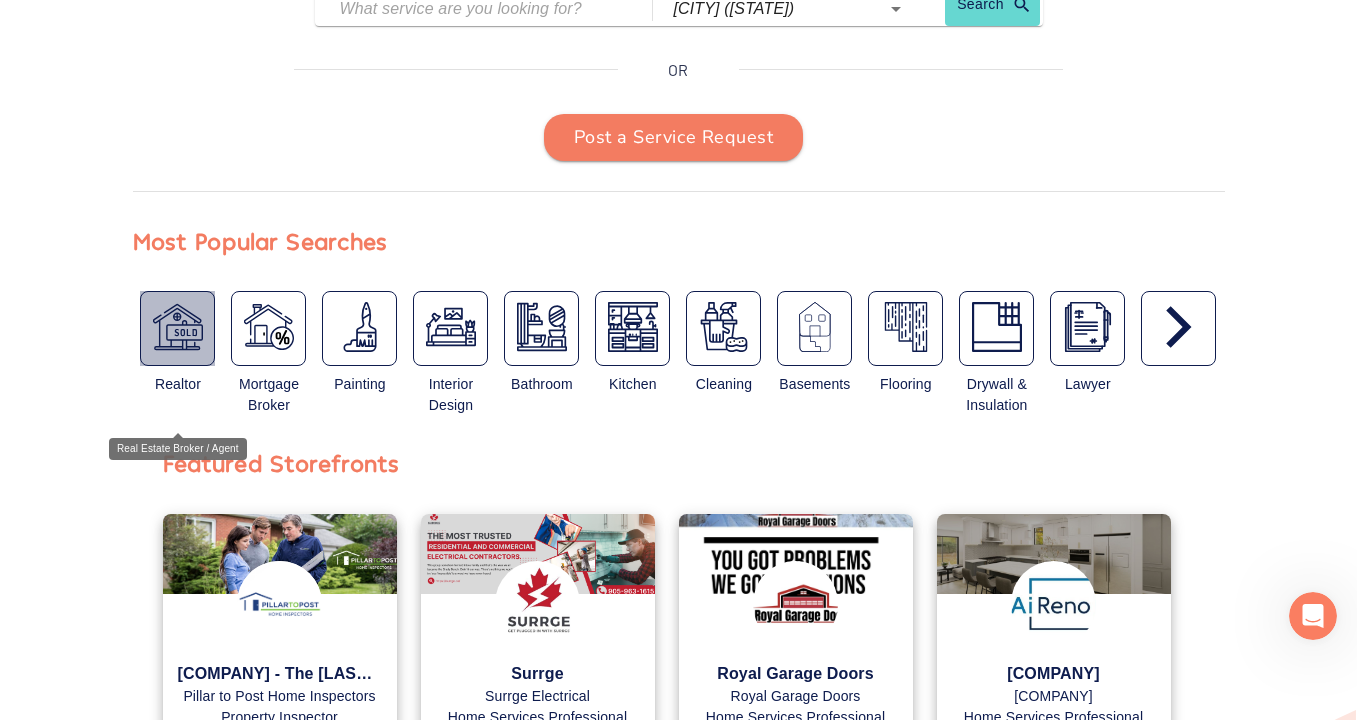 click at bounding box center (178, 327) 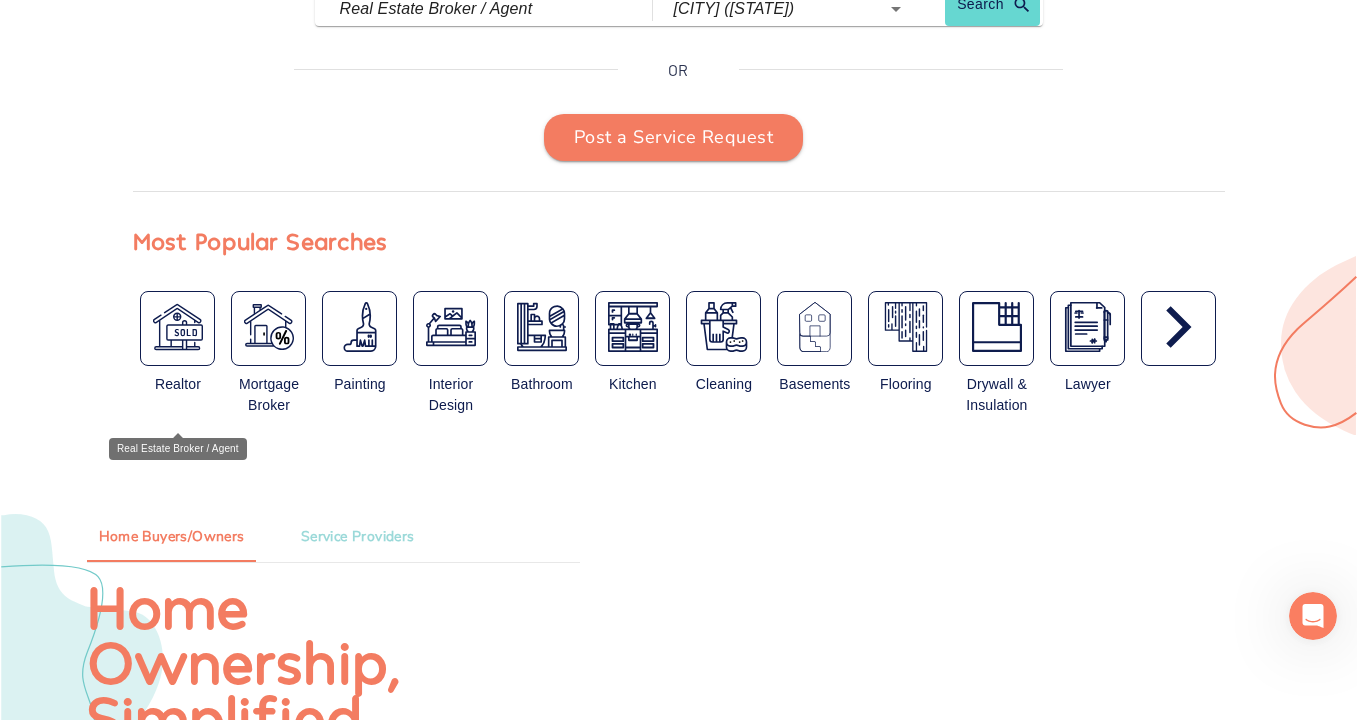 type on "Real Estate Broker / Agent" 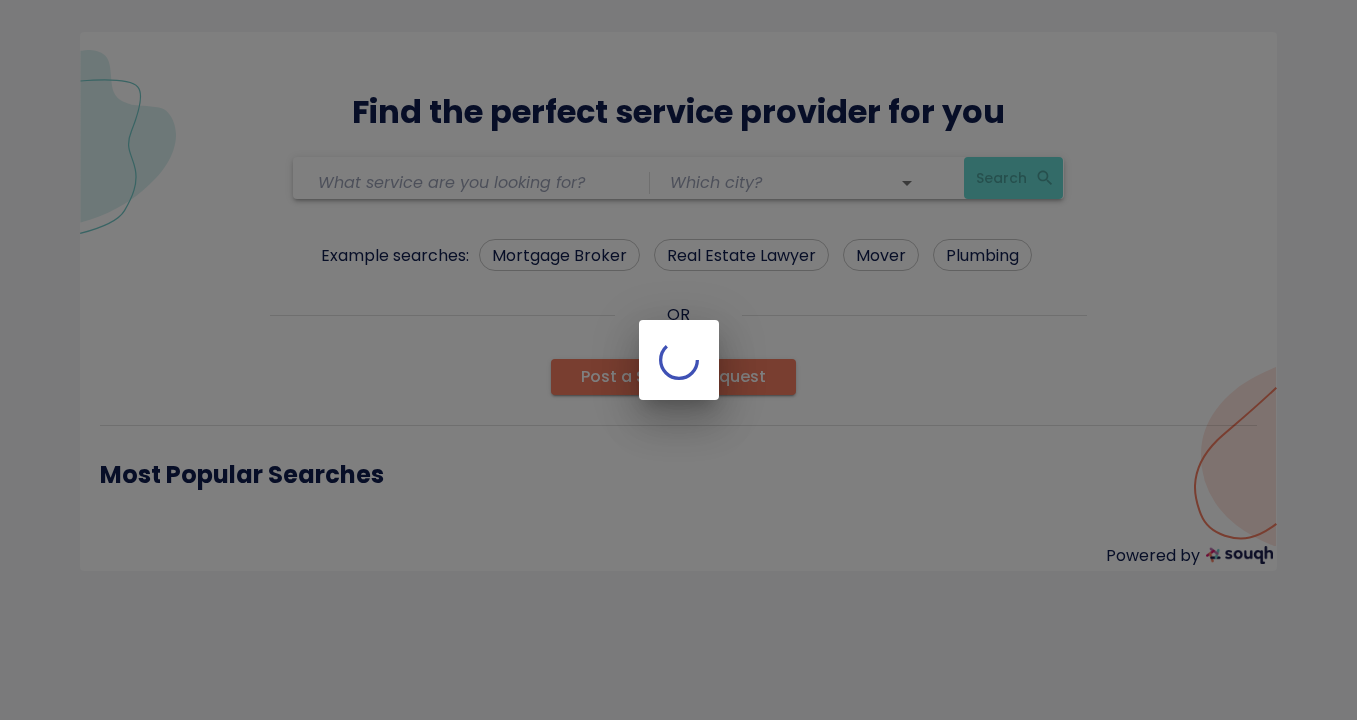 scroll, scrollTop: 0, scrollLeft: 0, axis: both 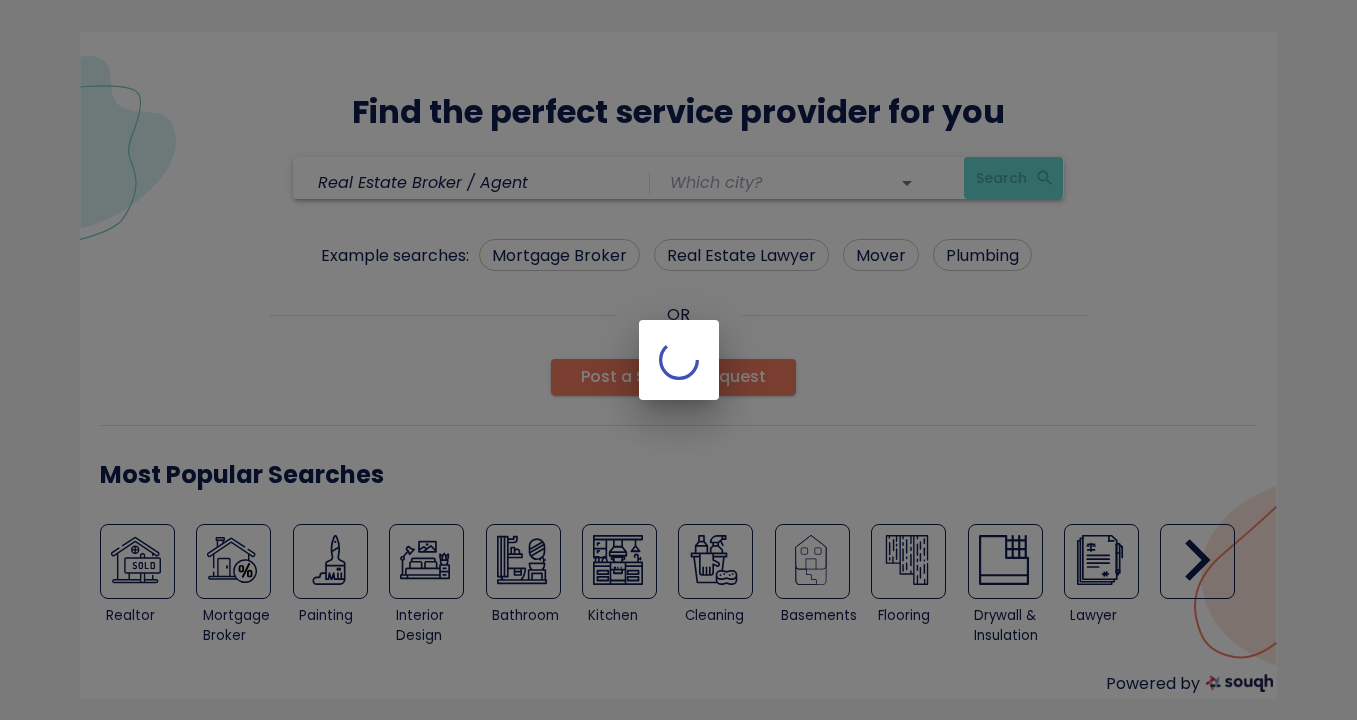 type on "[CITY] ([STATE])" 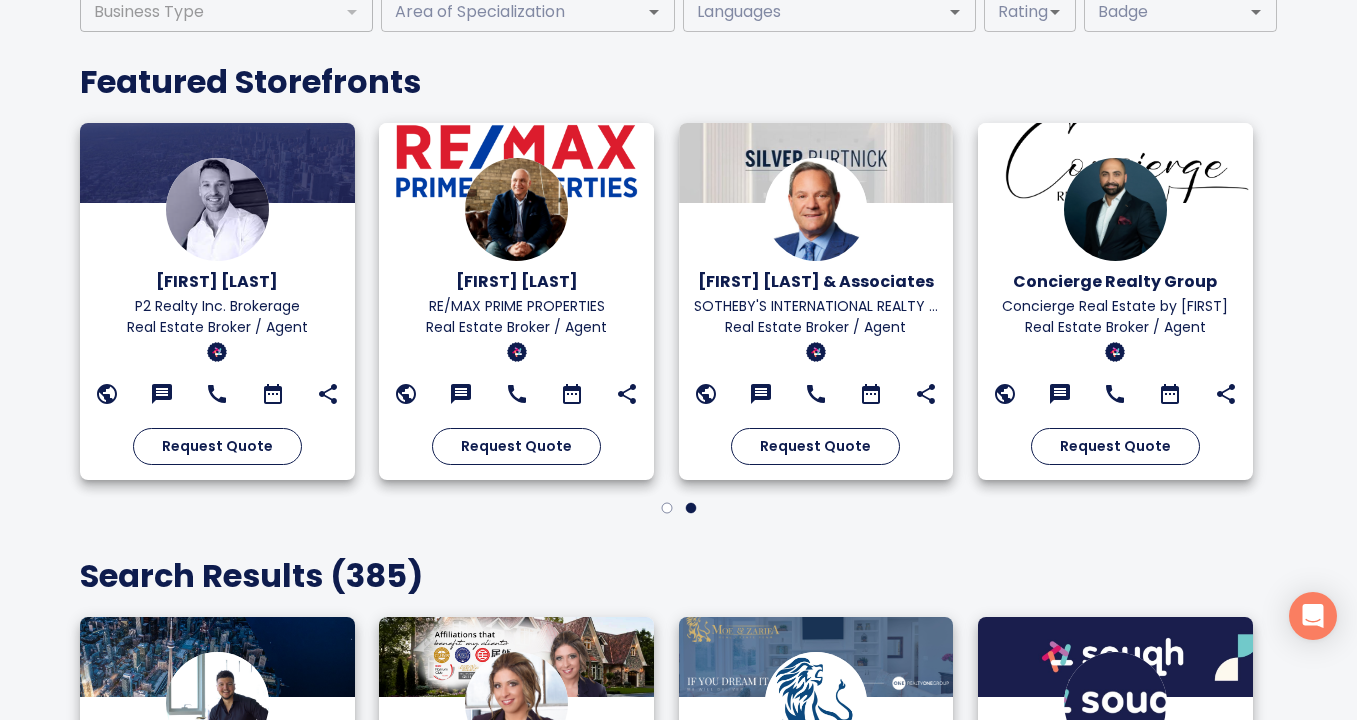 scroll, scrollTop: 802, scrollLeft: 0, axis: vertical 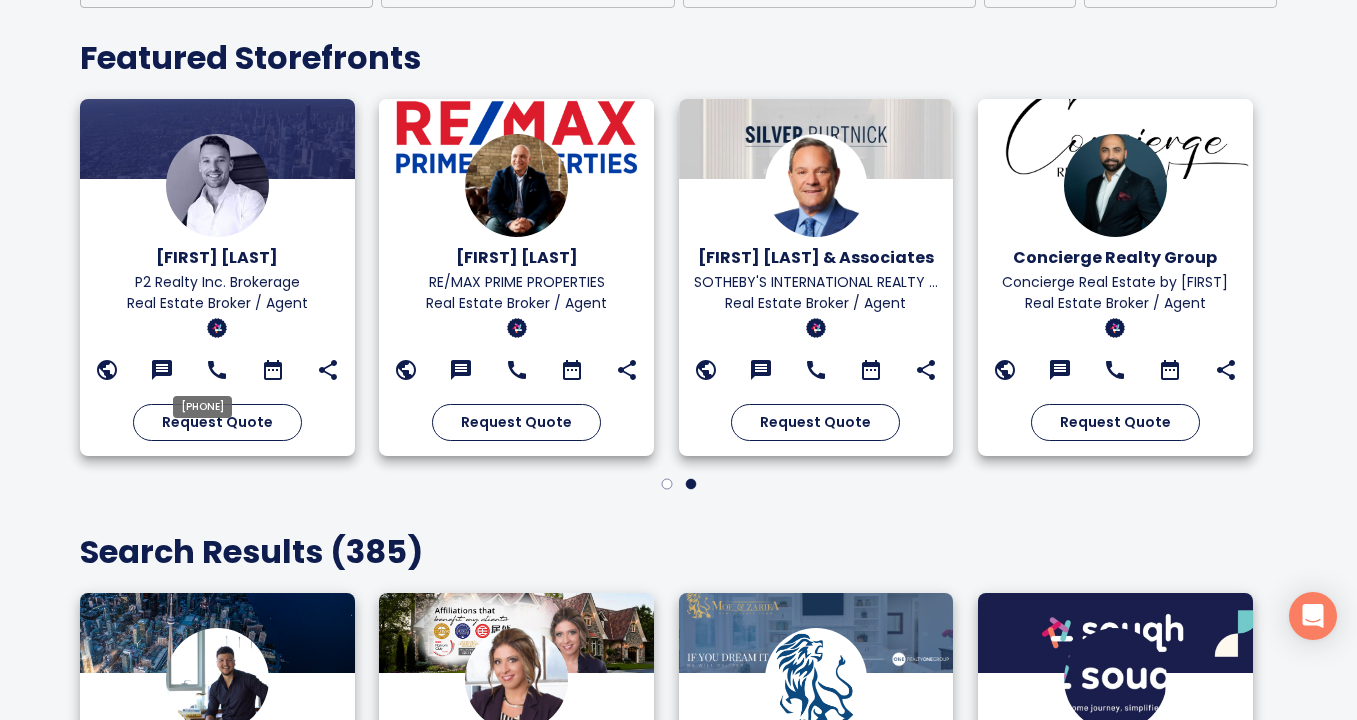 click 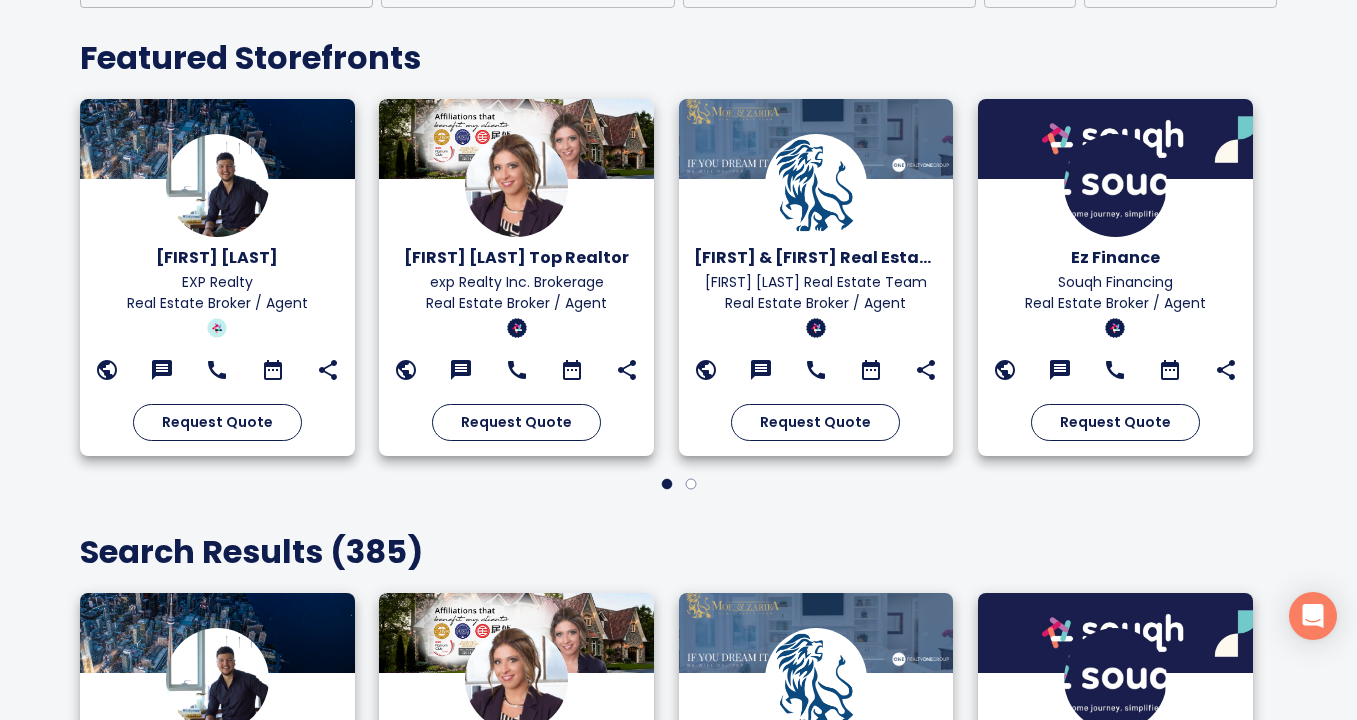 click on "Sandy SOLD Top Realtor exp Realty Inc. Brokerage Real Estate Broker / Agent Request Quote" at bounding box center (516, 287) 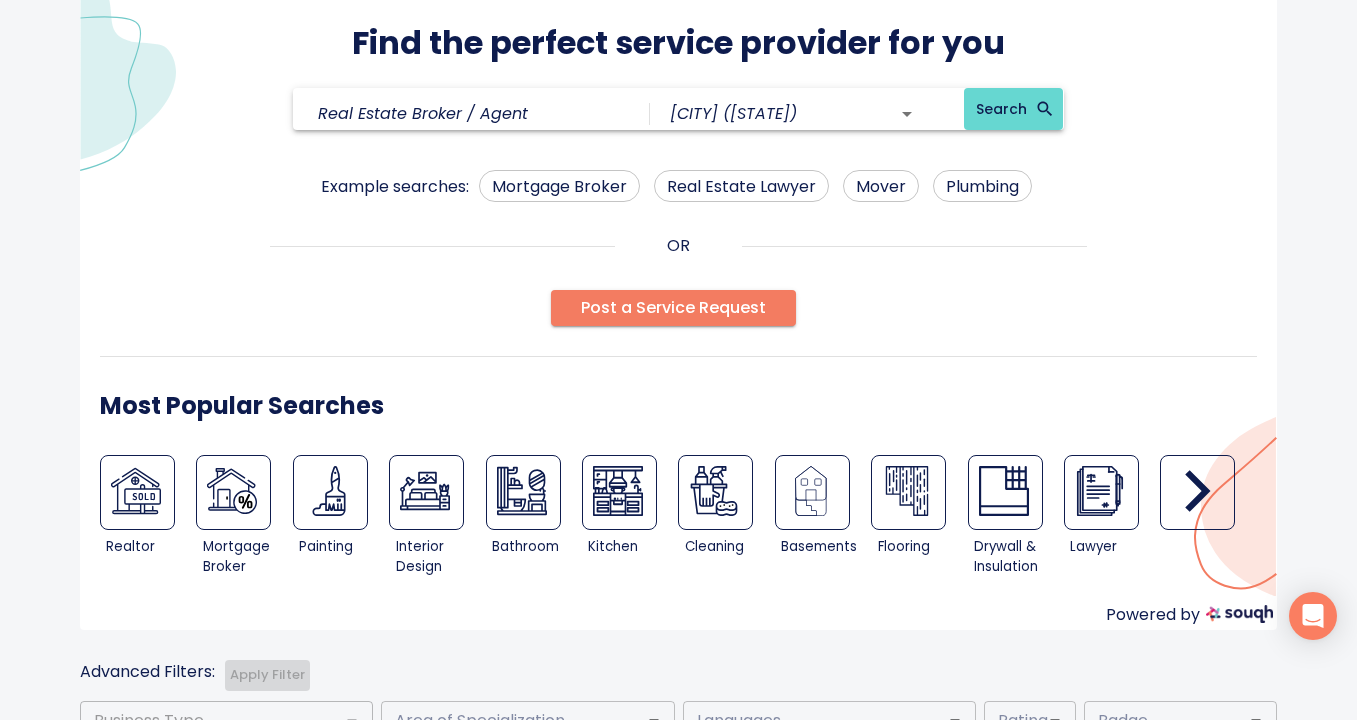 scroll, scrollTop: 0, scrollLeft: 0, axis: both 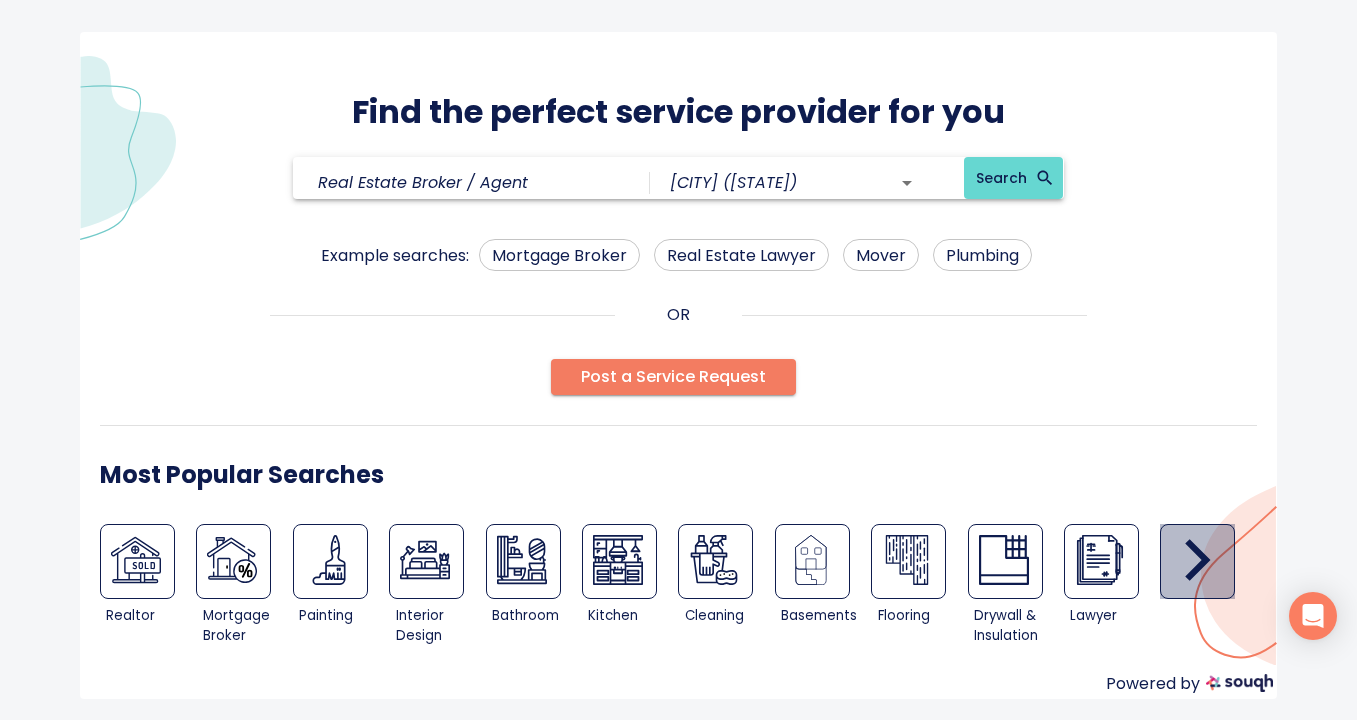 click 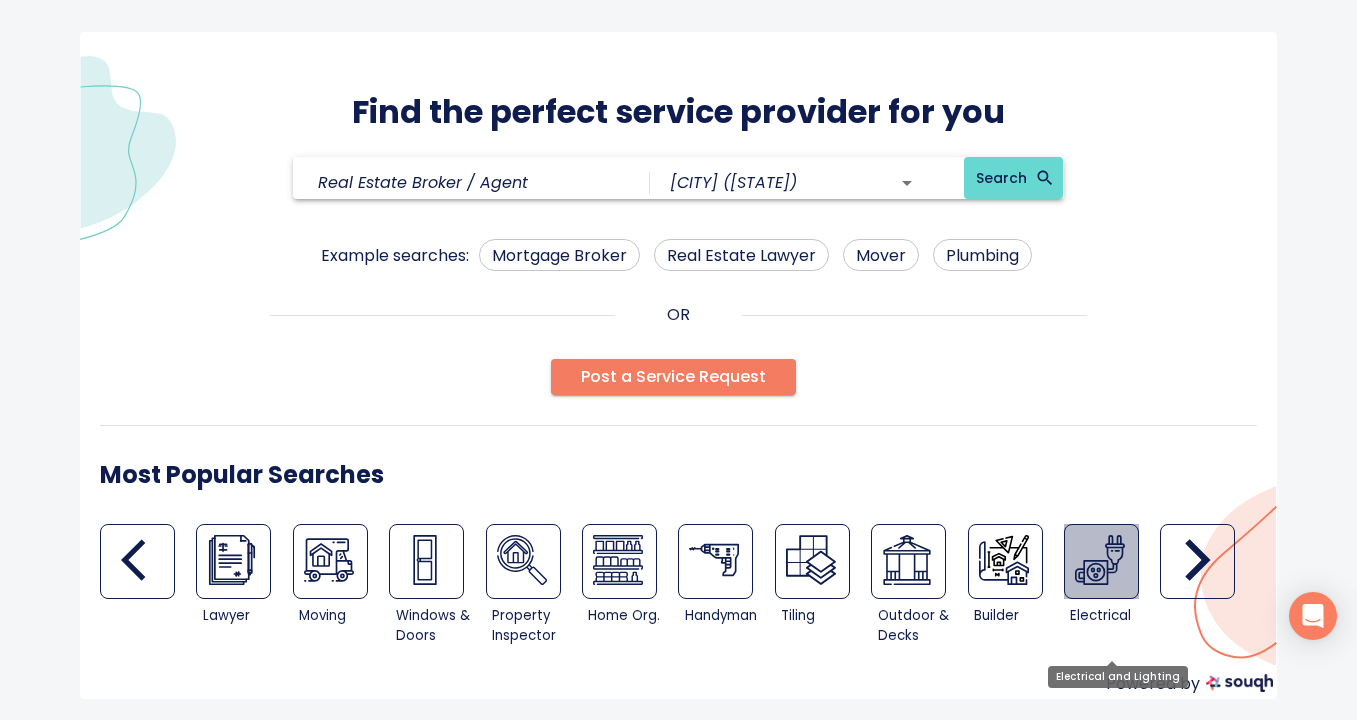 click at bounding box center (1100, 560) 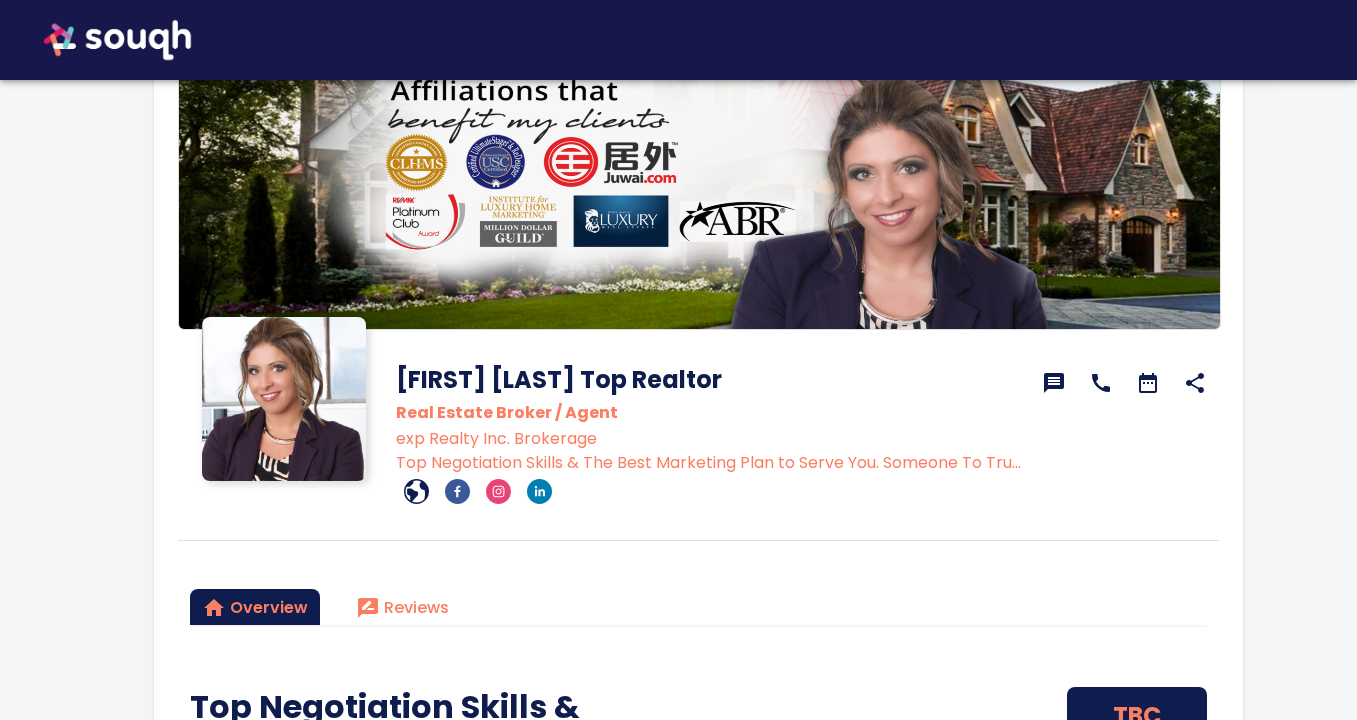 scroll, scrollTop: 200, scrollLeft: 0, axis: vertical 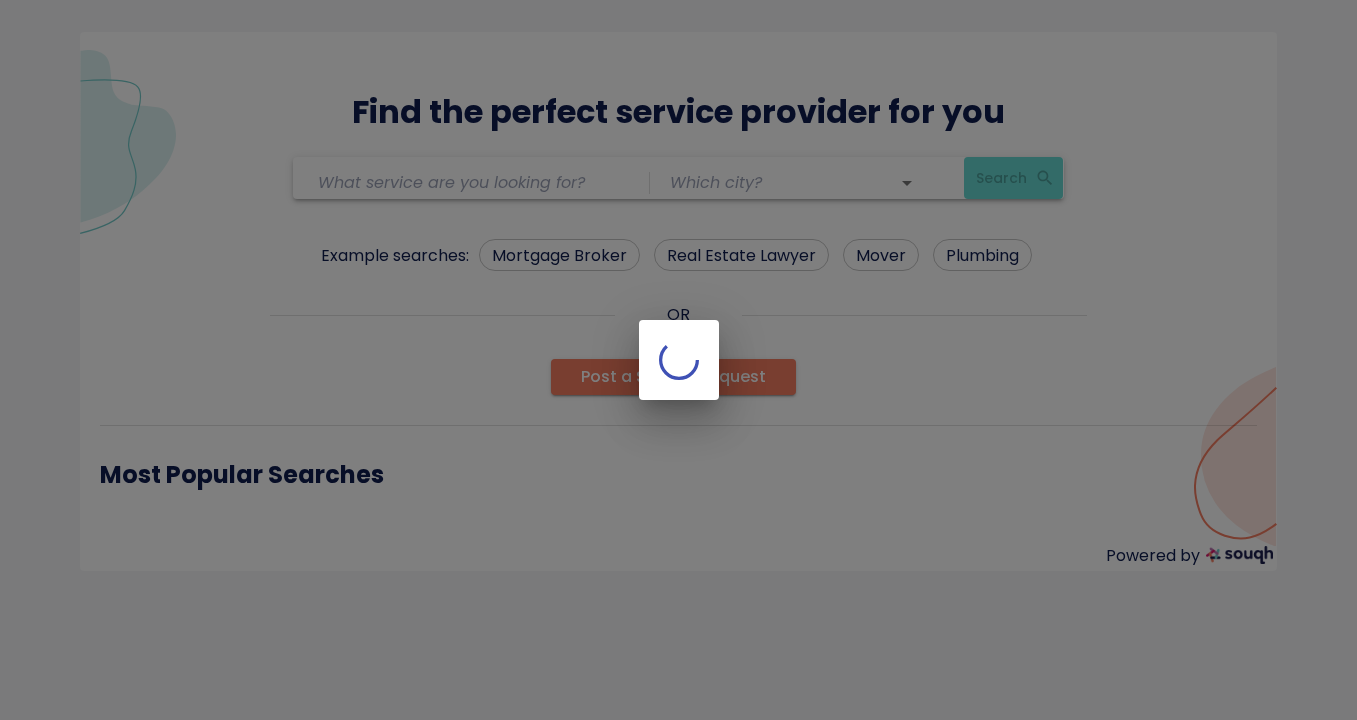 type on "Electrical and Lighting" 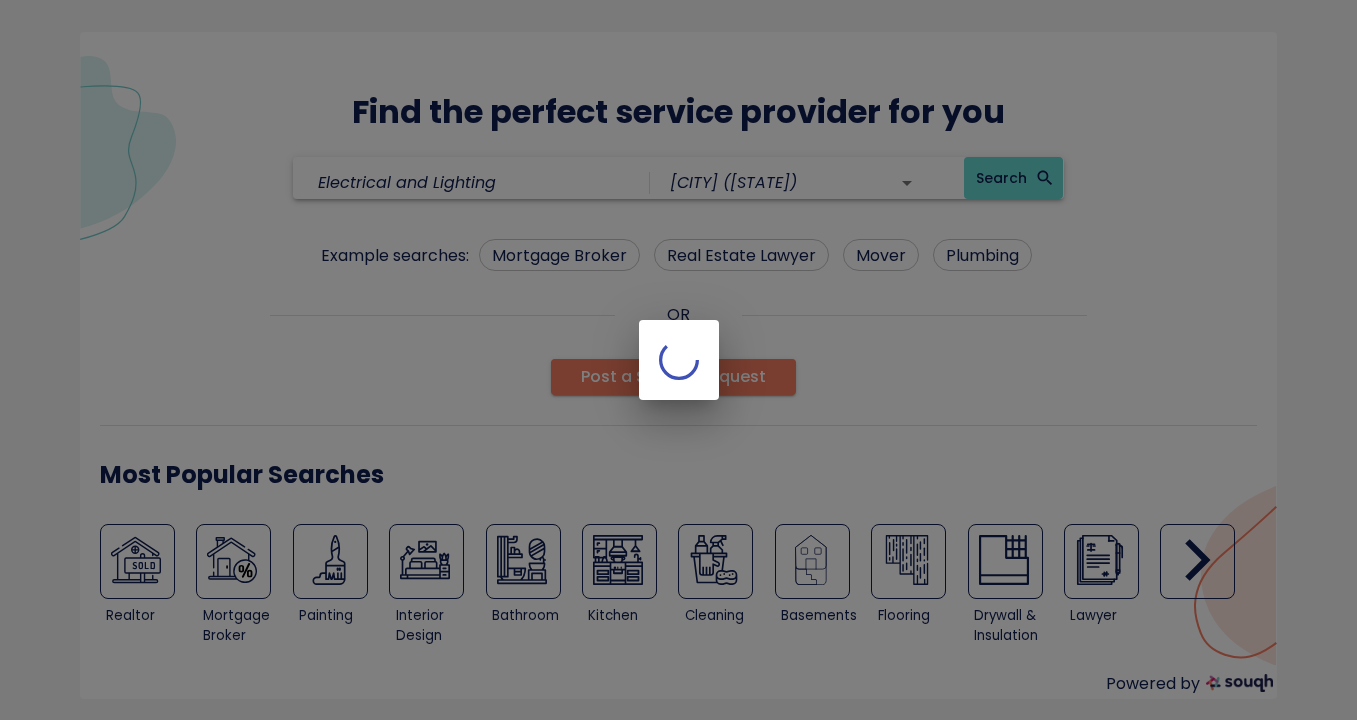scroll, scrollTop: 0, scrollLeft: 0, axis: both 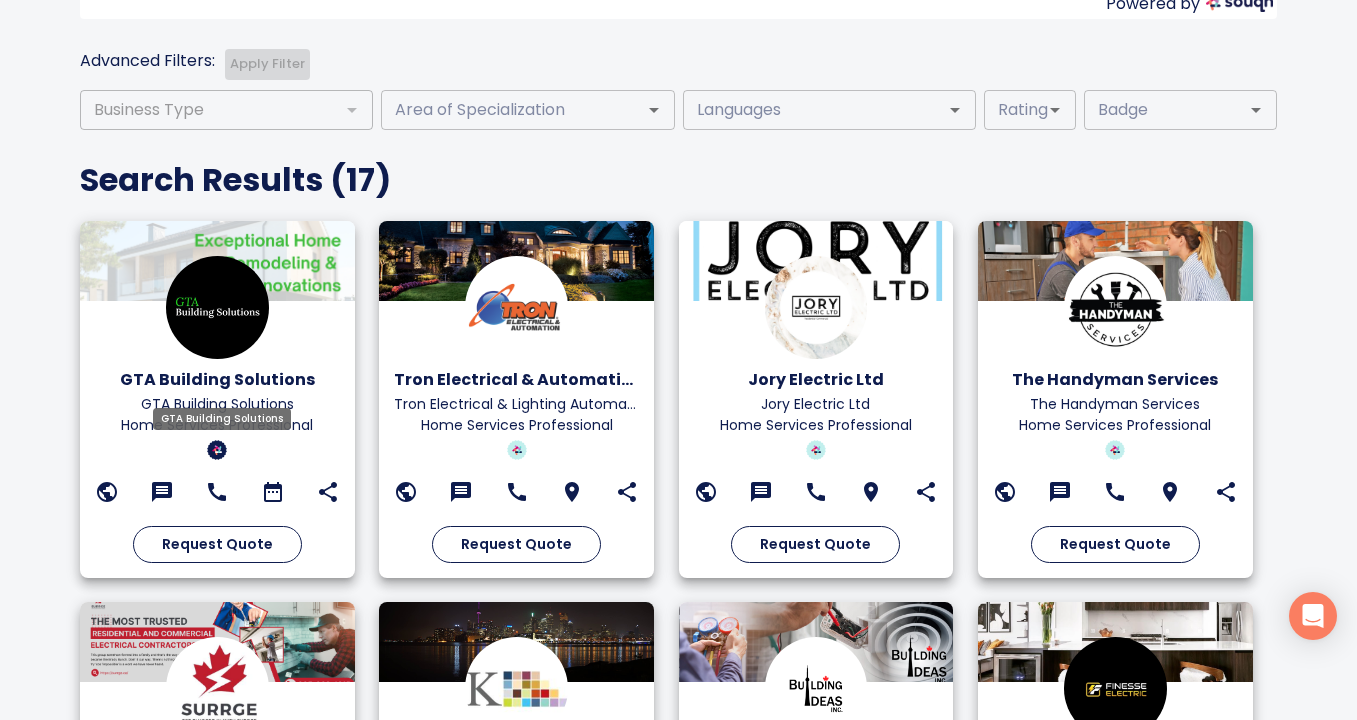 click on "GTA Building Solutions" at bounding box center [217, 380] 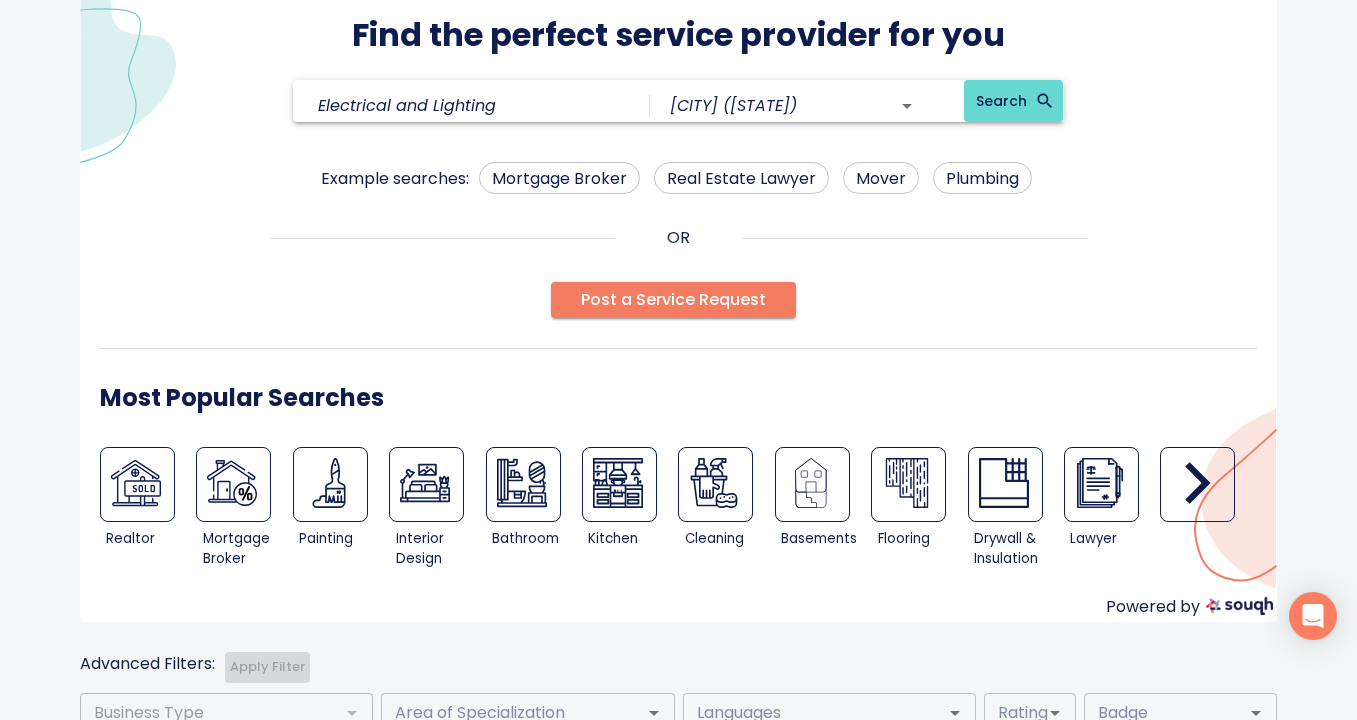 scroll, scrollTop: 0, scrollLeft: 0, axis: both 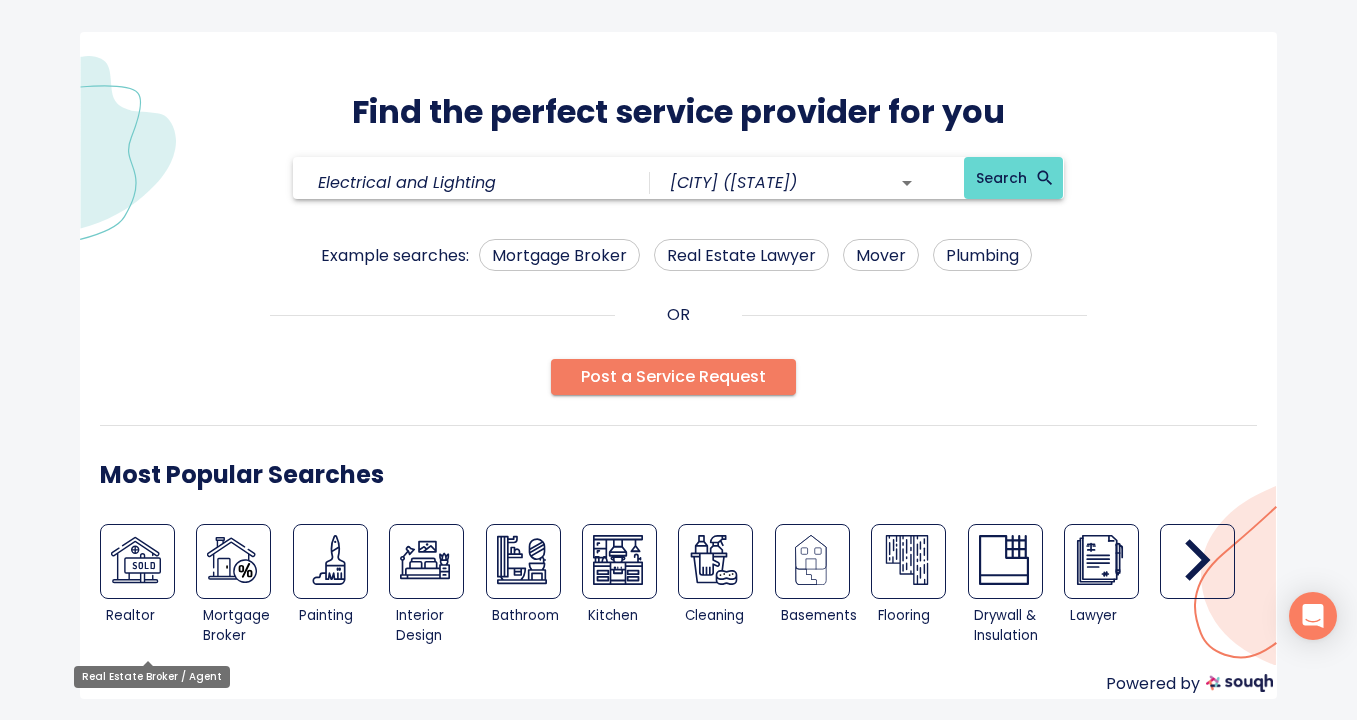click at bounding box center [136, 560] 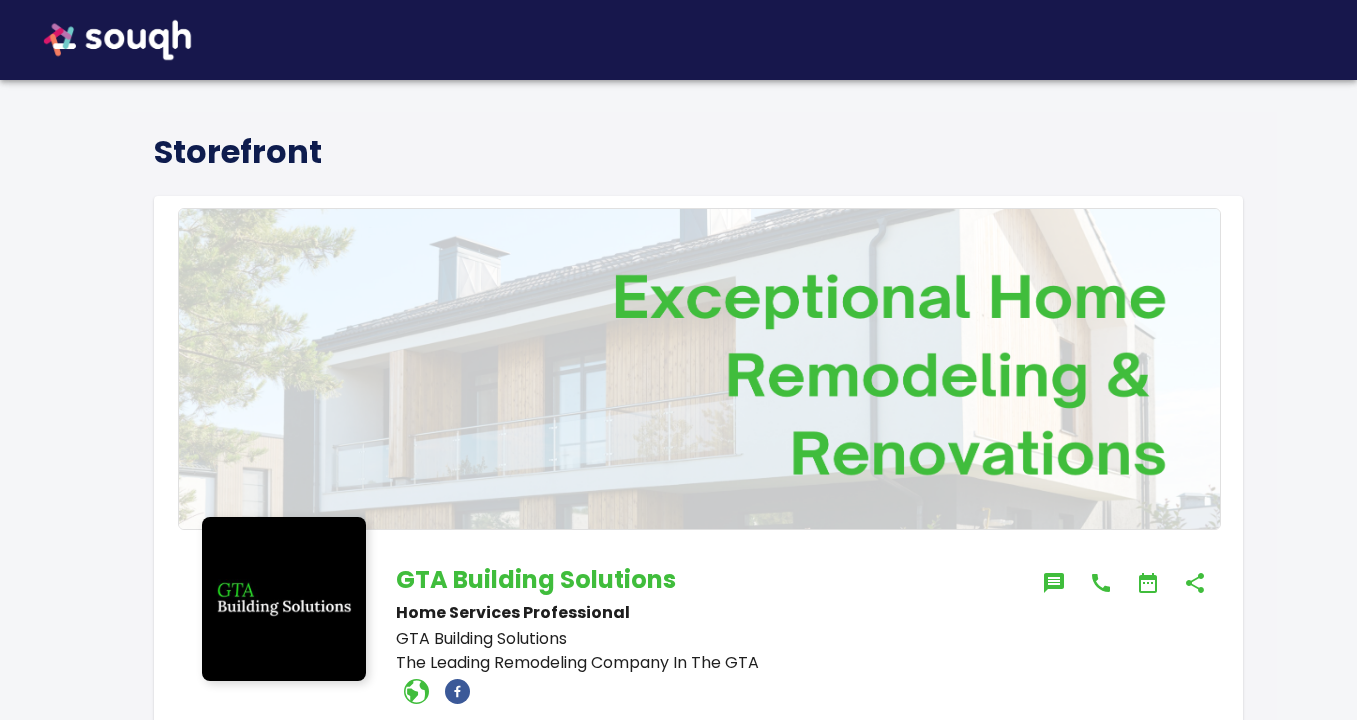 scroll, scrollTop: 200, scrollLeft: 0, axis: vertical 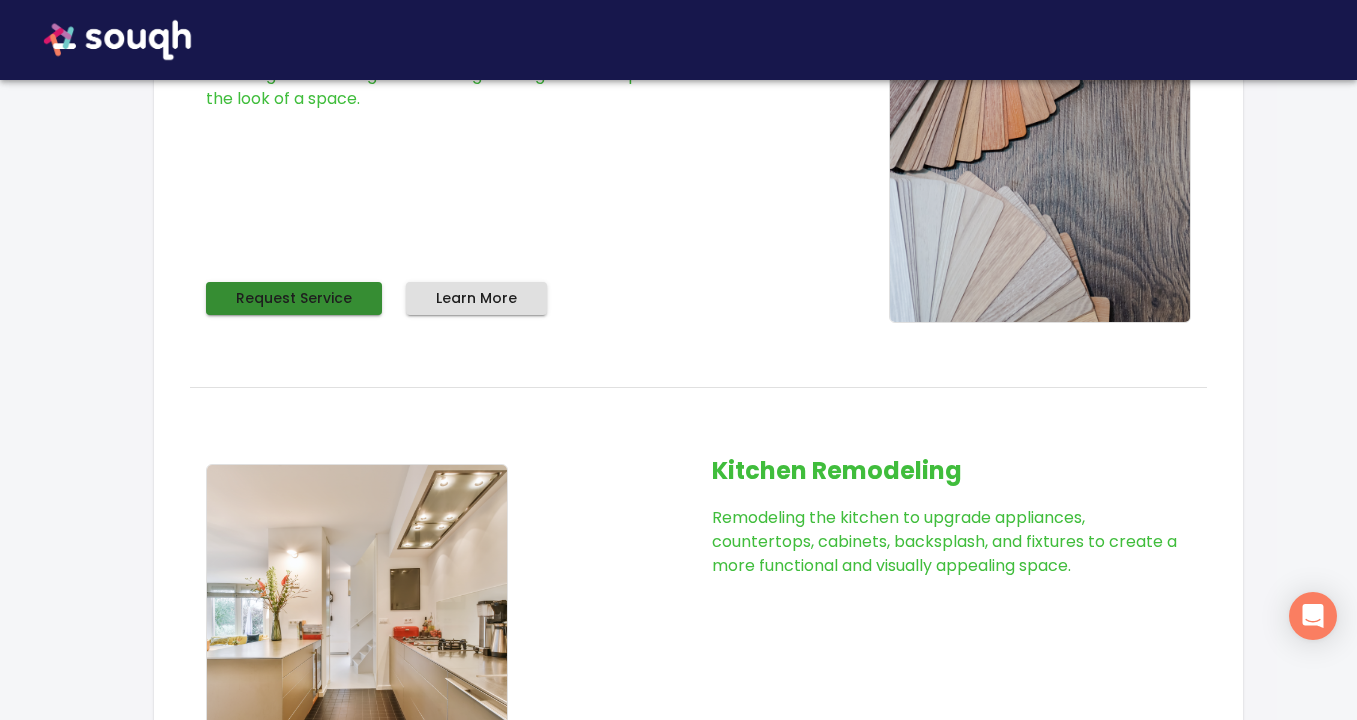 click on "Request Service" at bounding box center (294, 298) 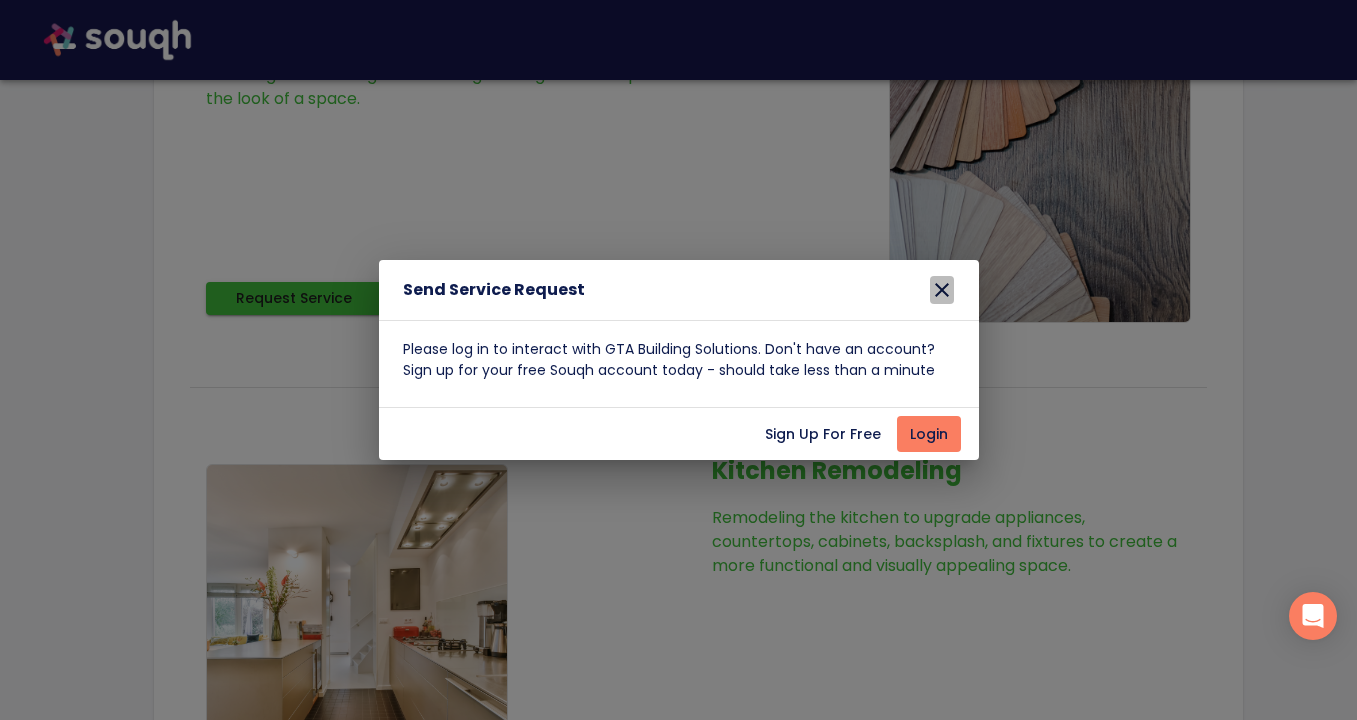 click 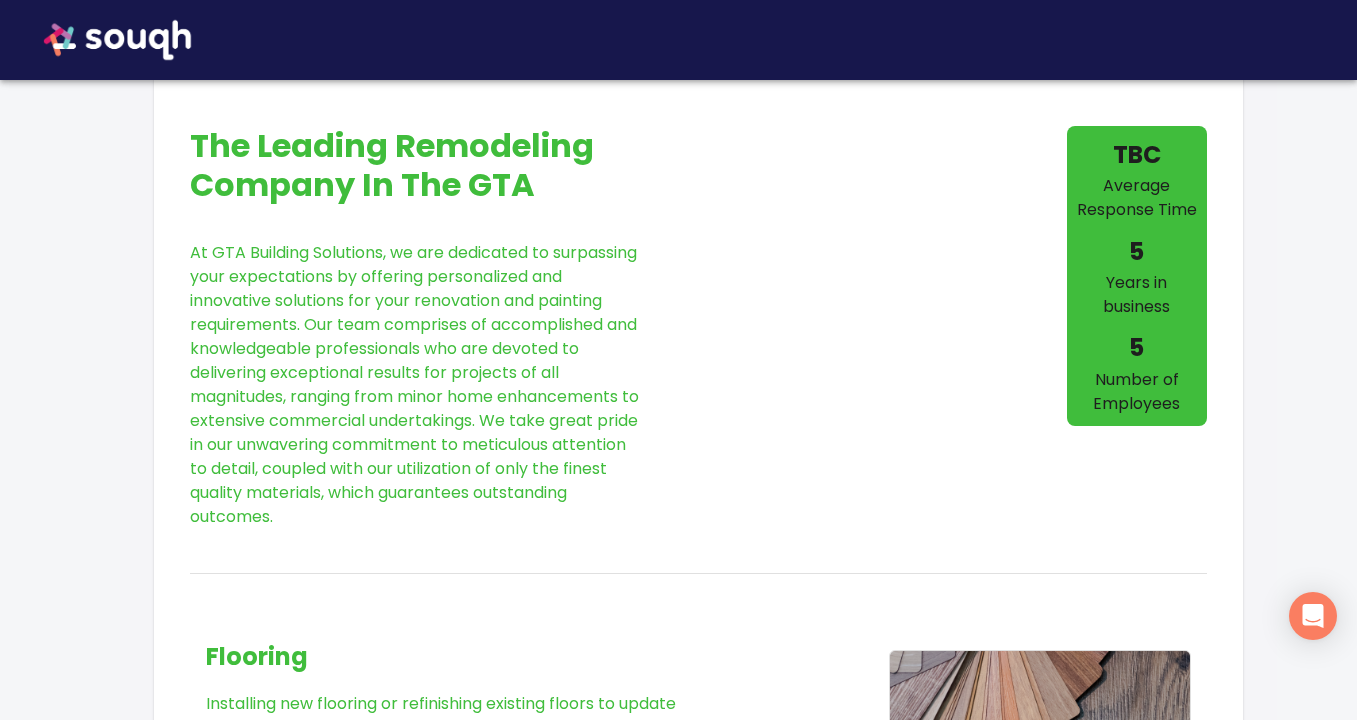 scroll, scrollTop: 0, scrollLeft: 0, axis: both 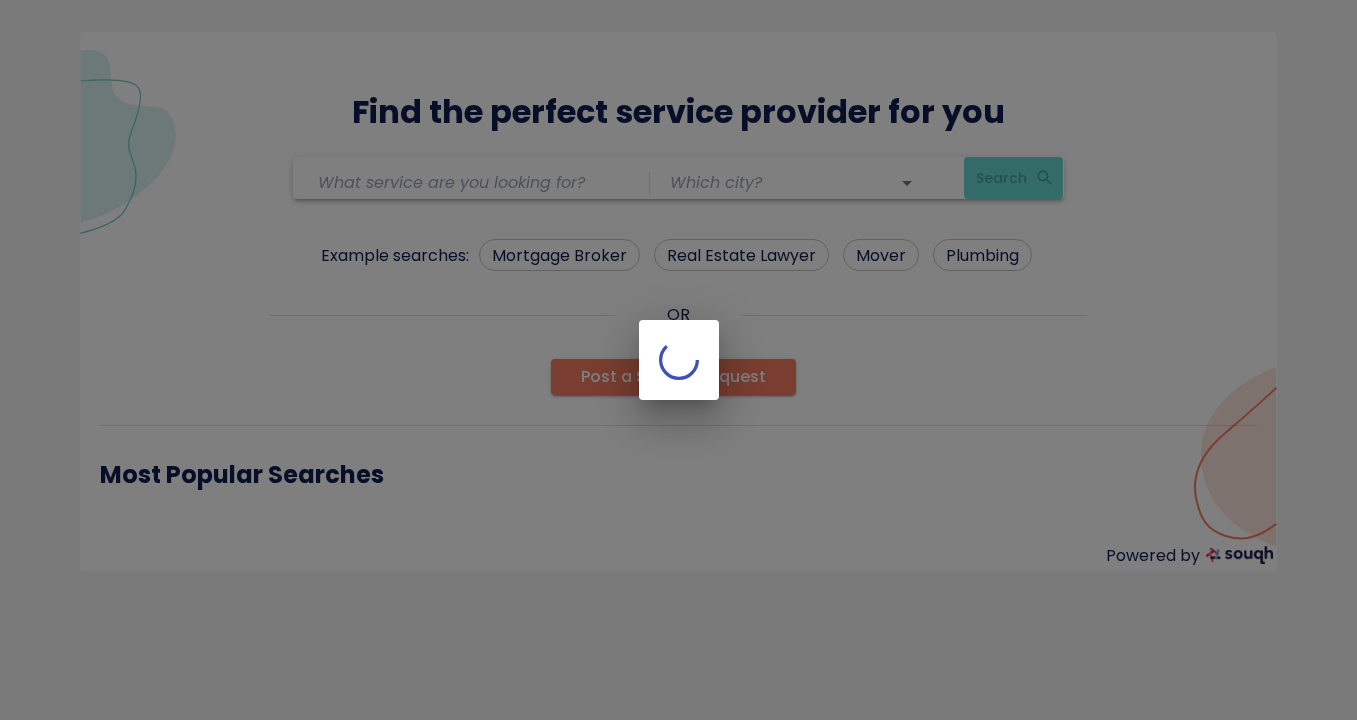 type on "Real Estate Broker / Agent" 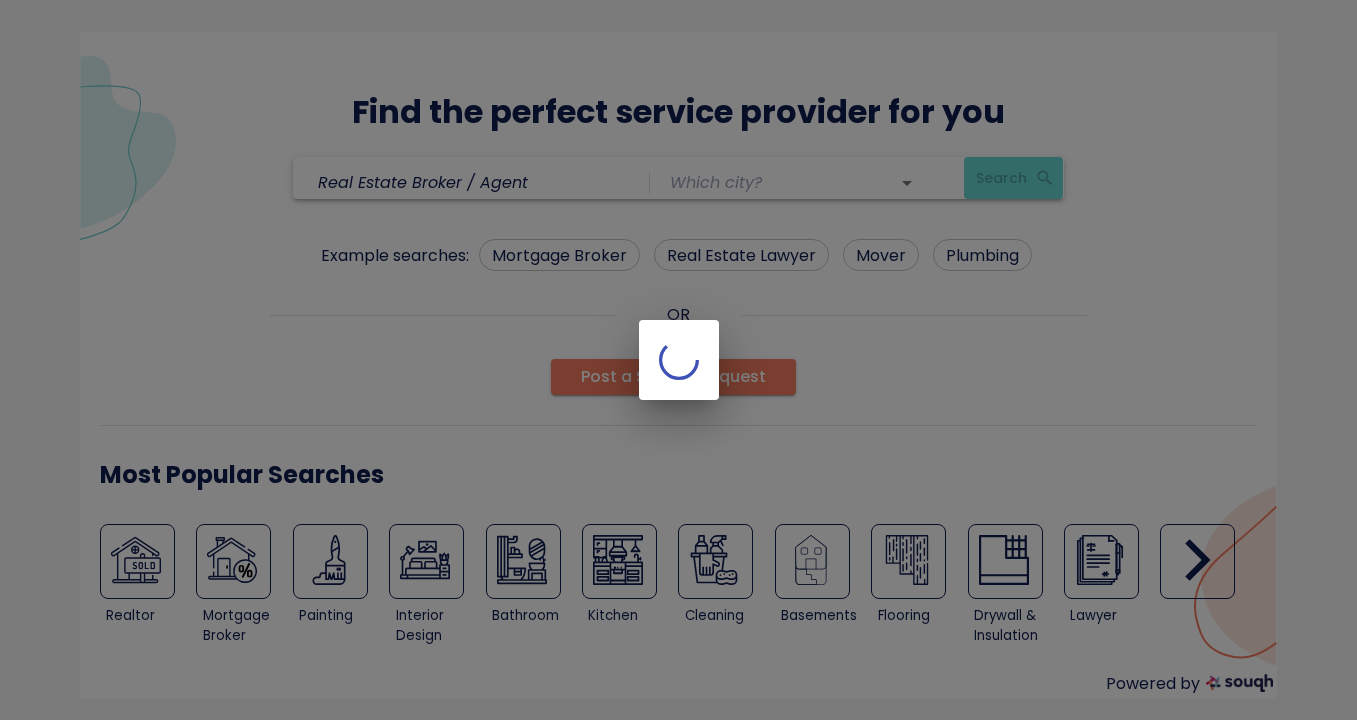 type on "[CITY] ([STATE])" 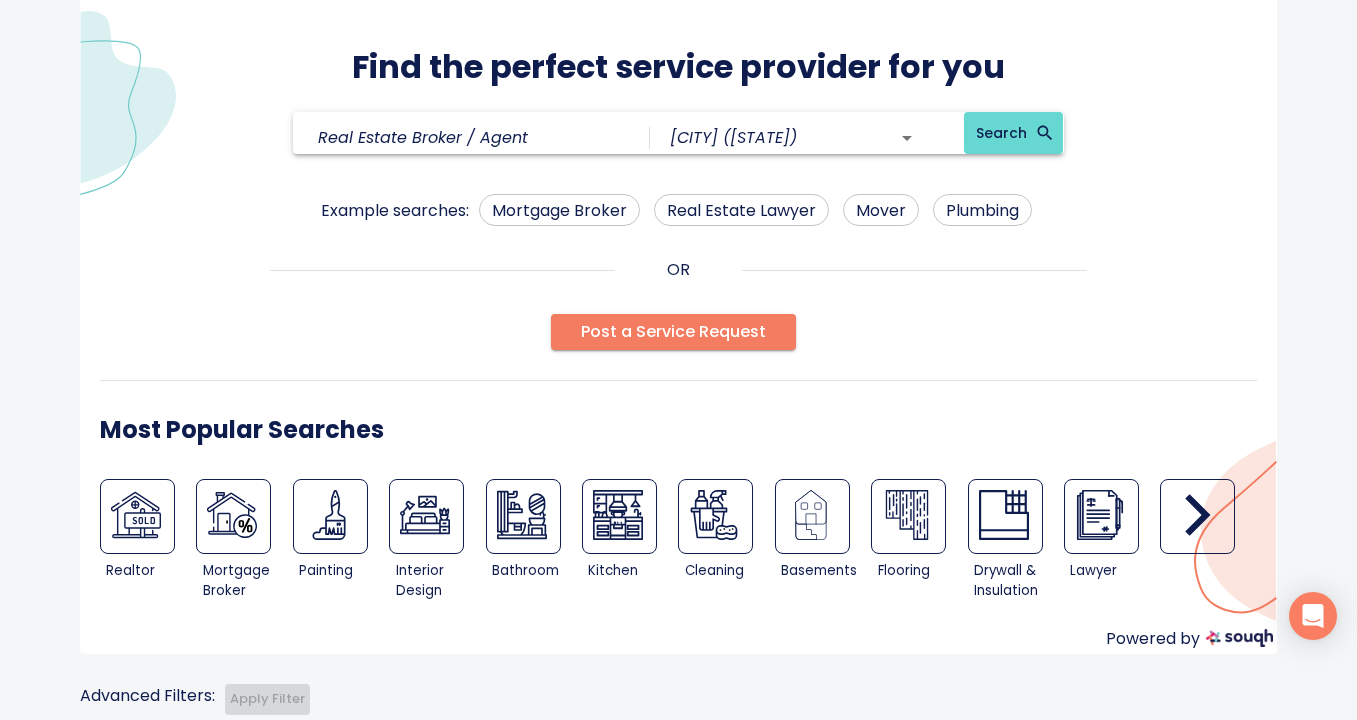 scroll, scrollTop: 0, scrollLeft: 0, axis: both 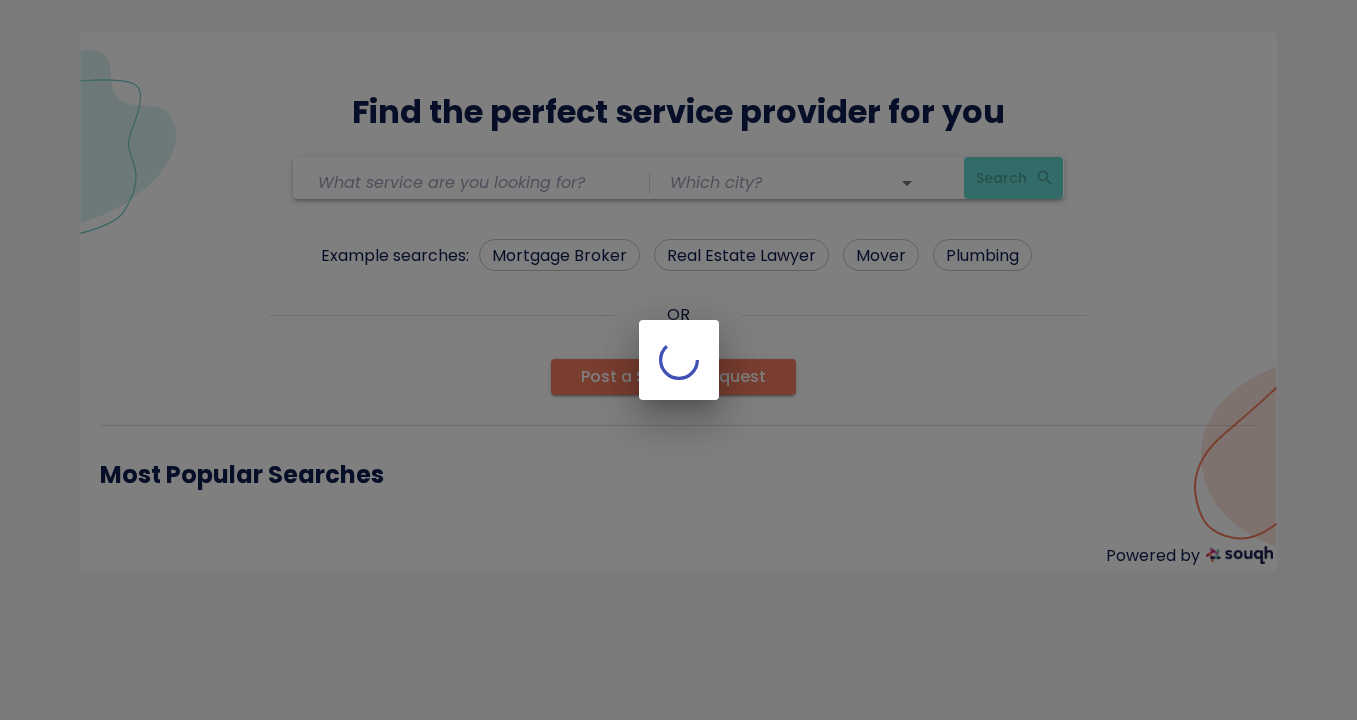type on "Electrical and Lighting" 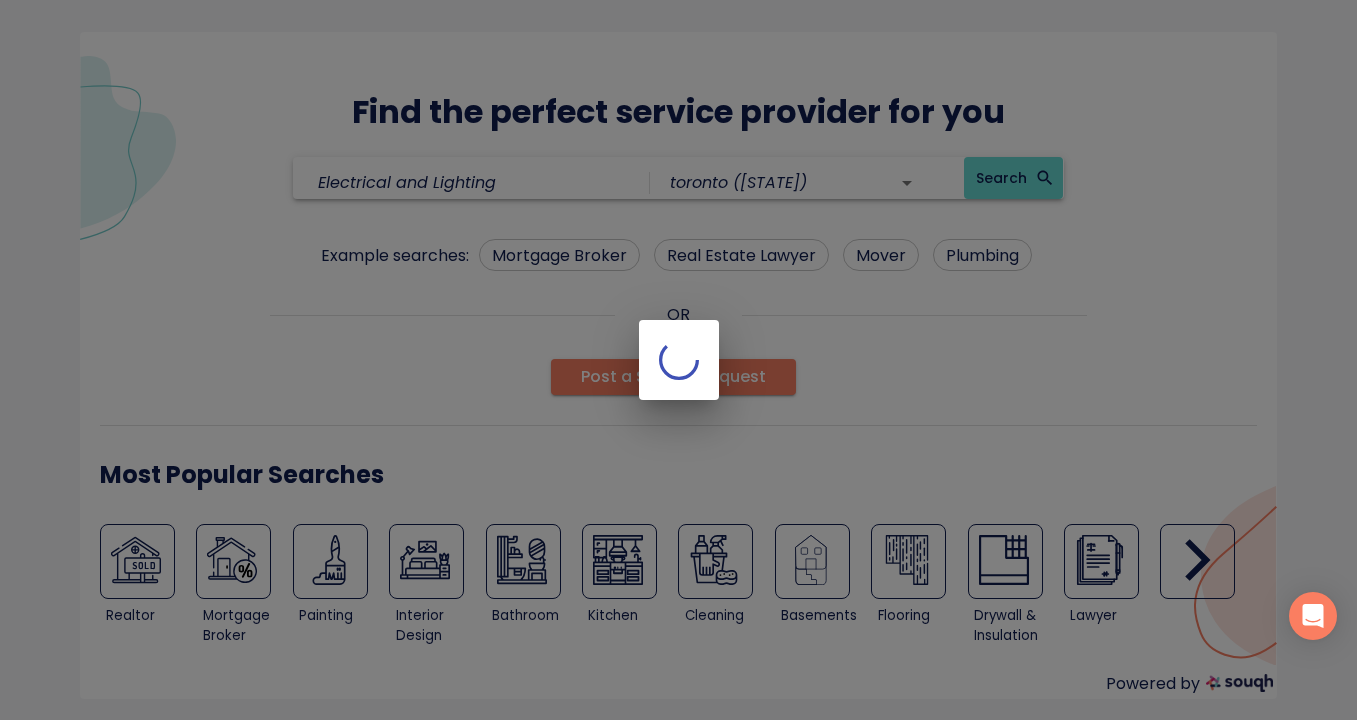 scroll, scrollTop: 0, scrollLeft: 0, axis: both 